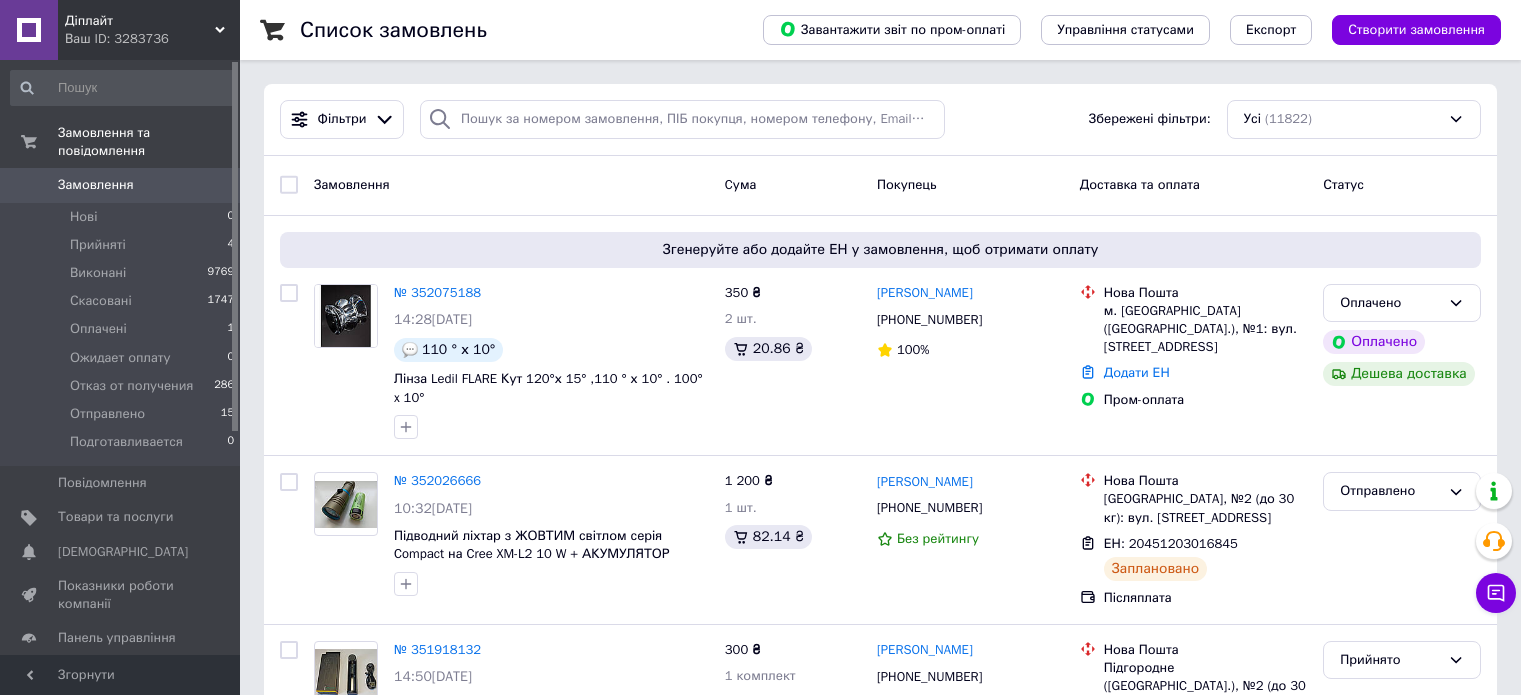 scroll, scrollTop: 0, scrollLeft: 0, axis: both 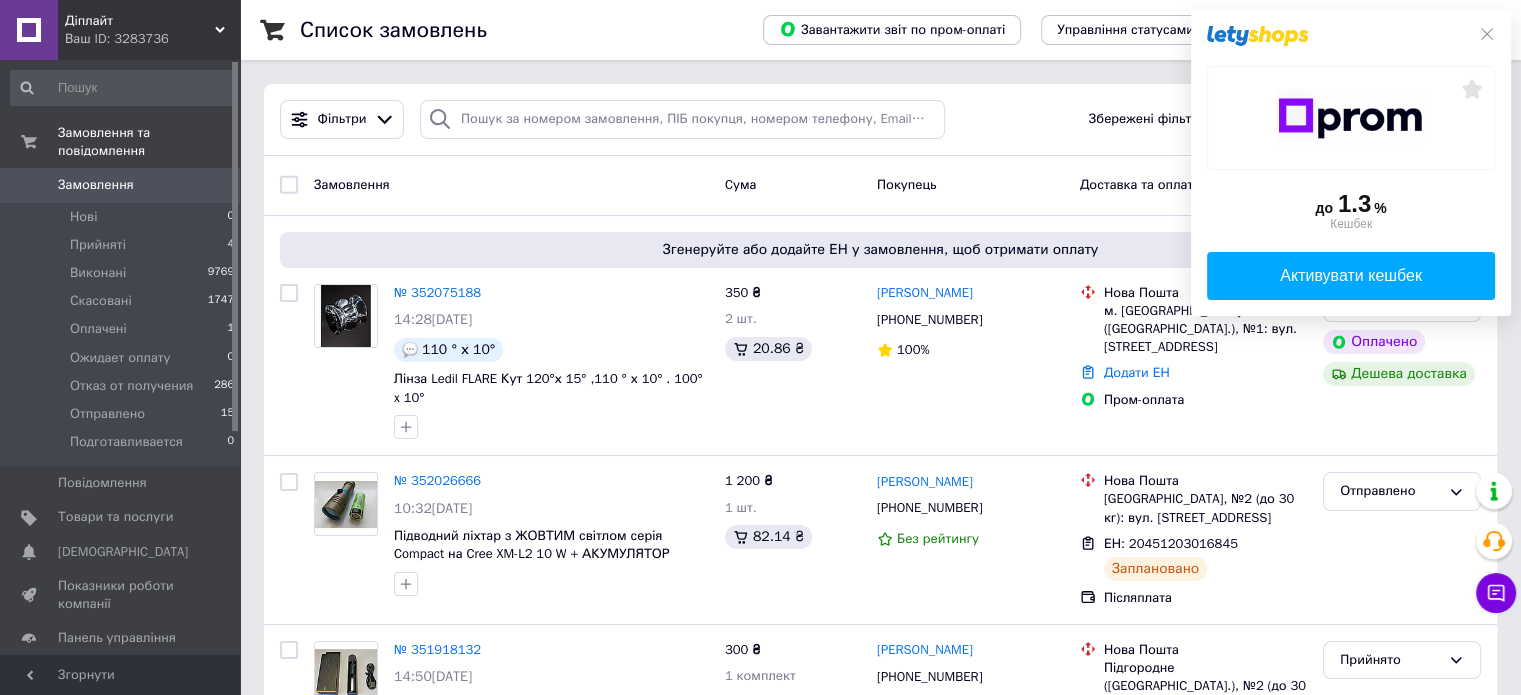 click on "до  1.3 %  Кешбек   Активувати кешбек" 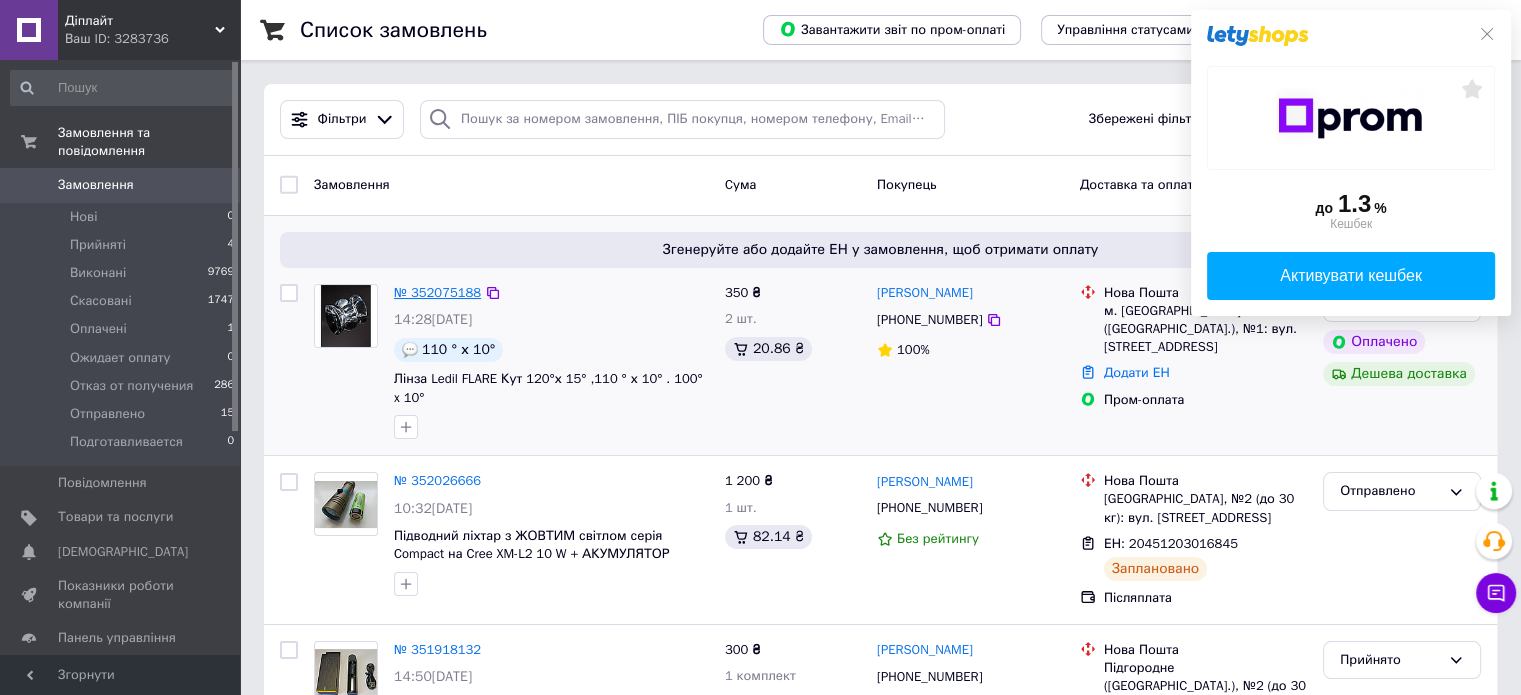 click on "№ 352075188" at bounding box center [437, 292] 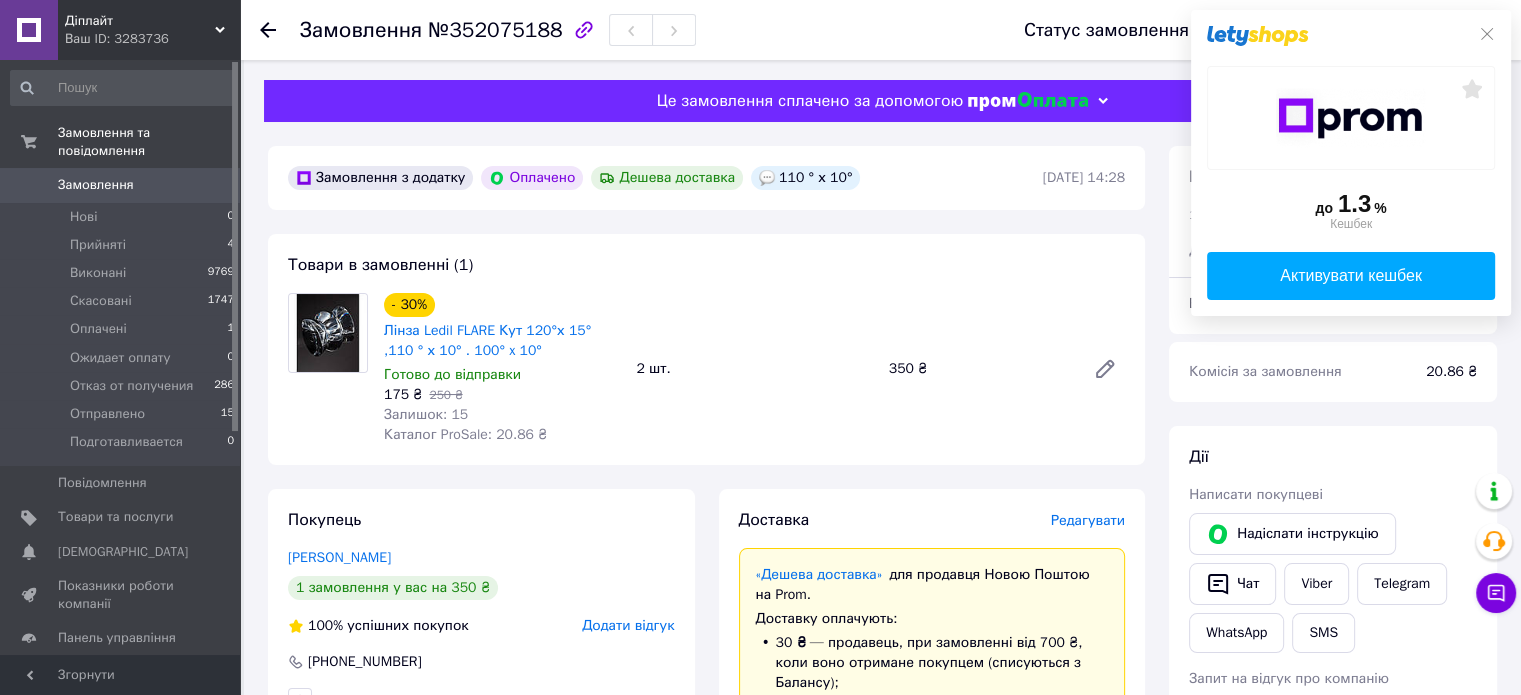 click on "Редагувати" at bounding box center (1088, 520) 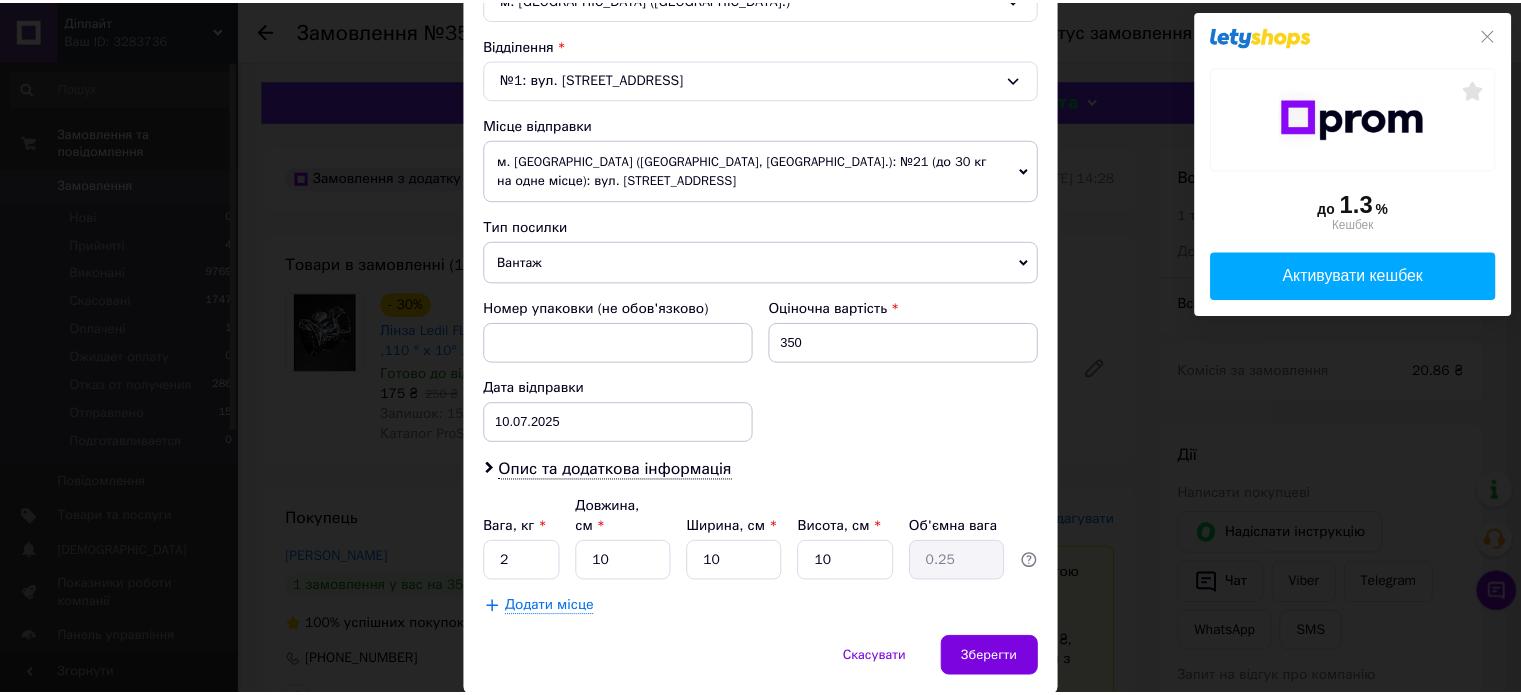 scroll, scrollTop: 647, scrollLeft: 0, axis: vertical 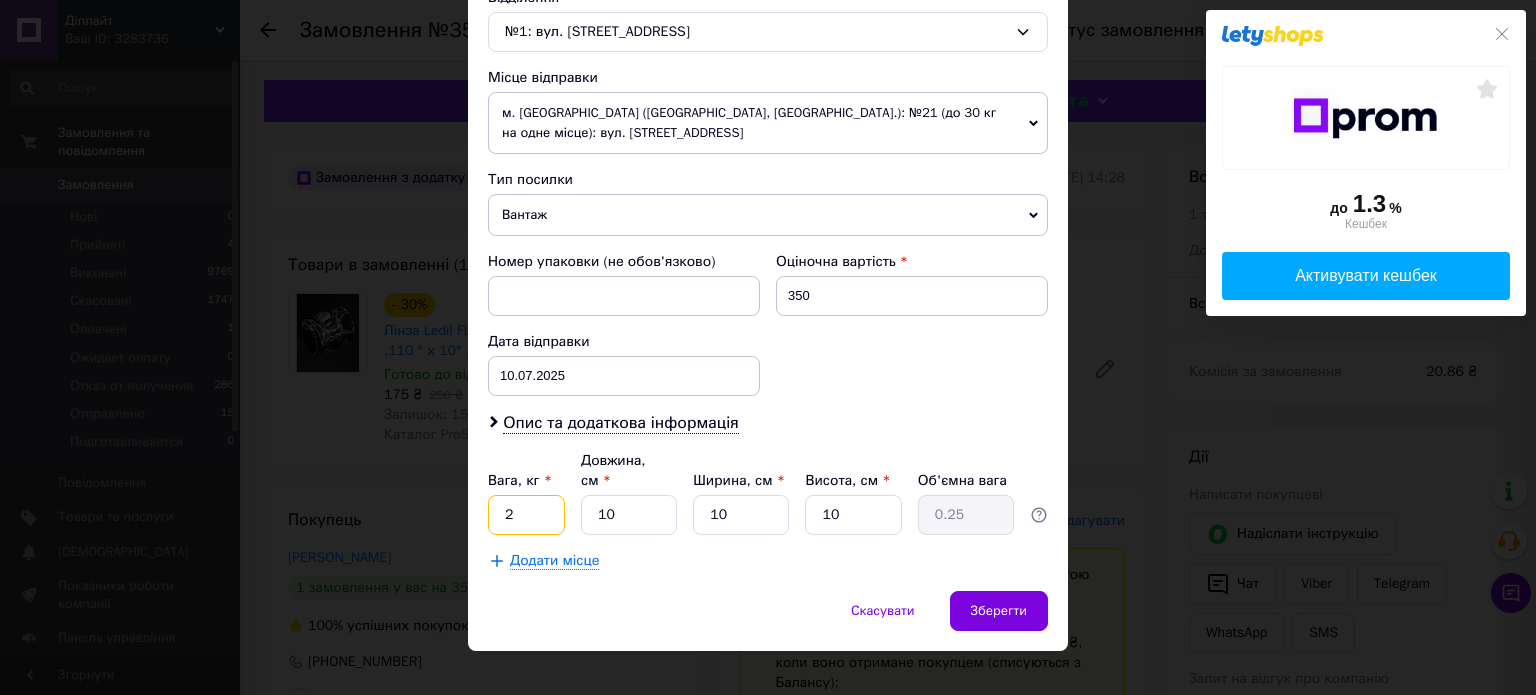 click on "2" at bounding box center (526, 515) 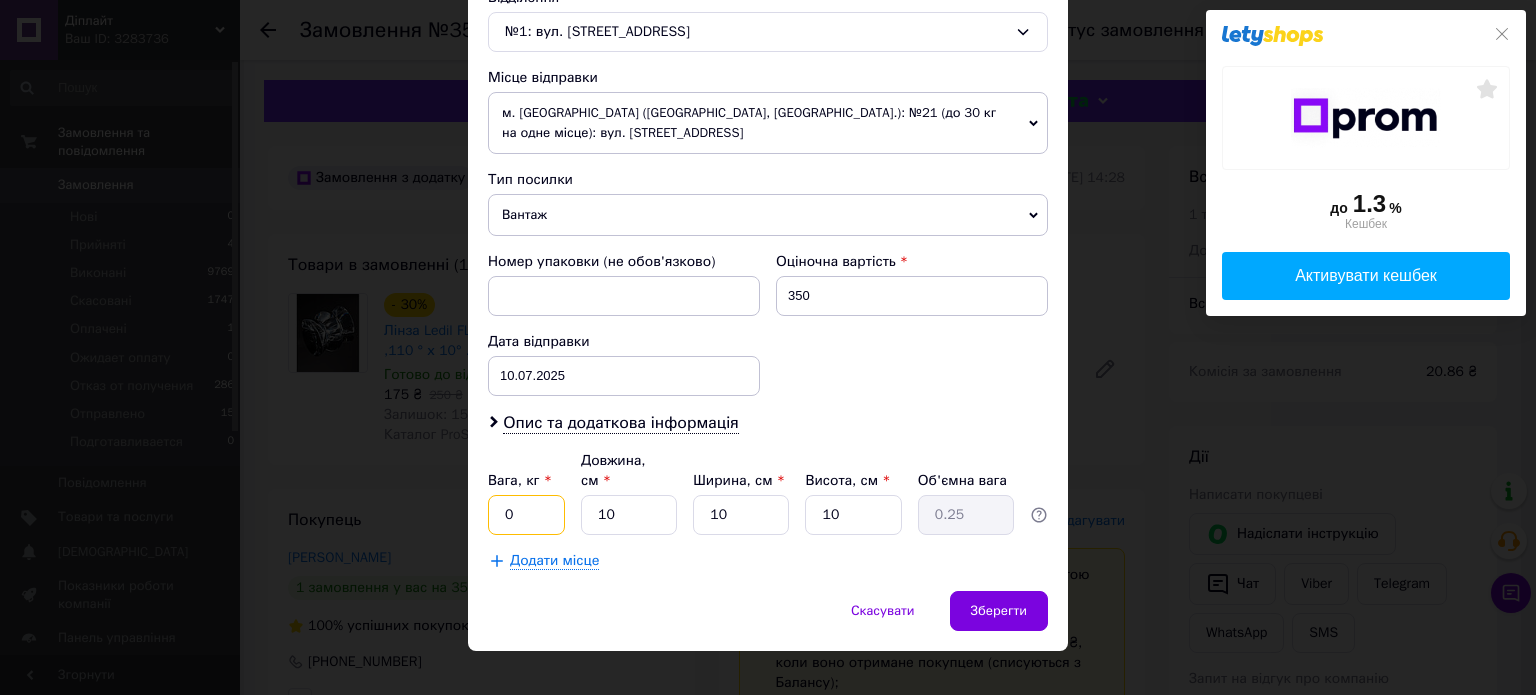 type on "0.5" 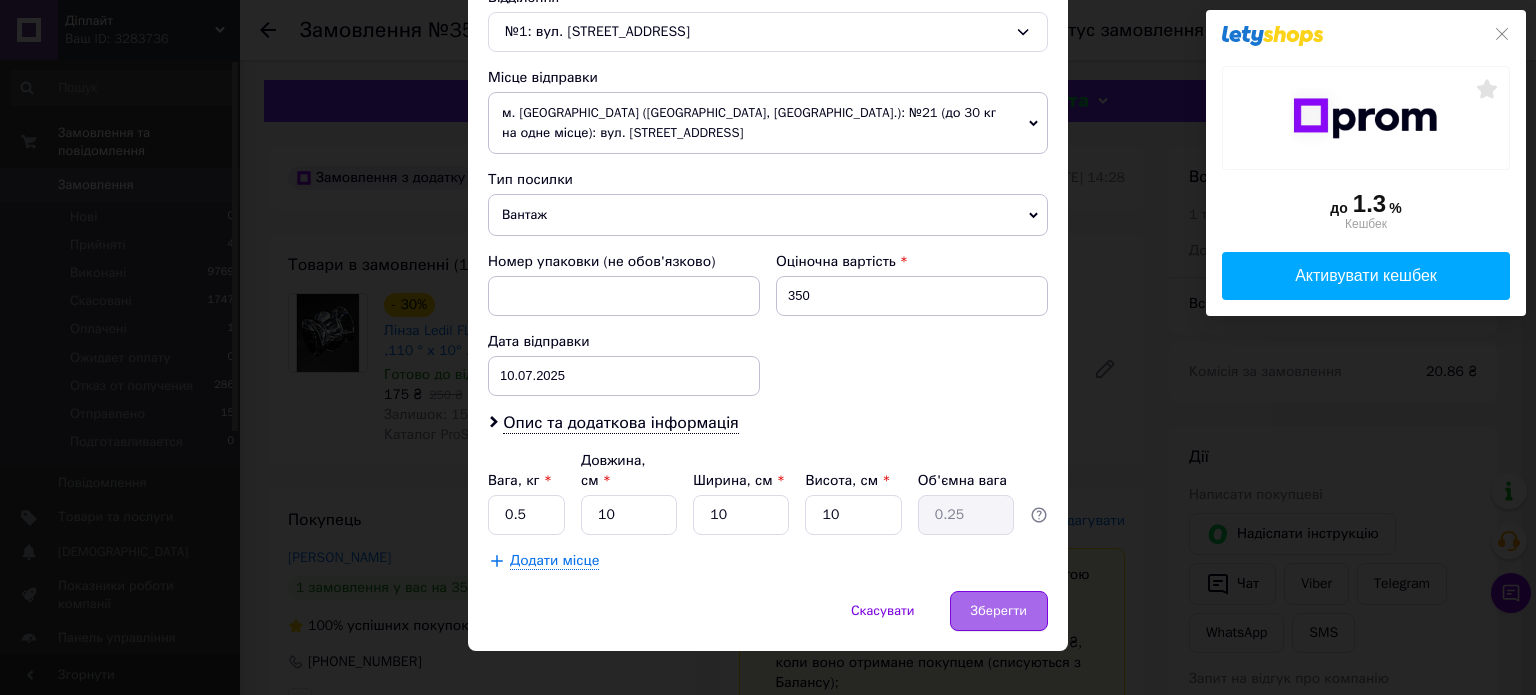 click on "Зберегти" at bounding box center (999, 611) 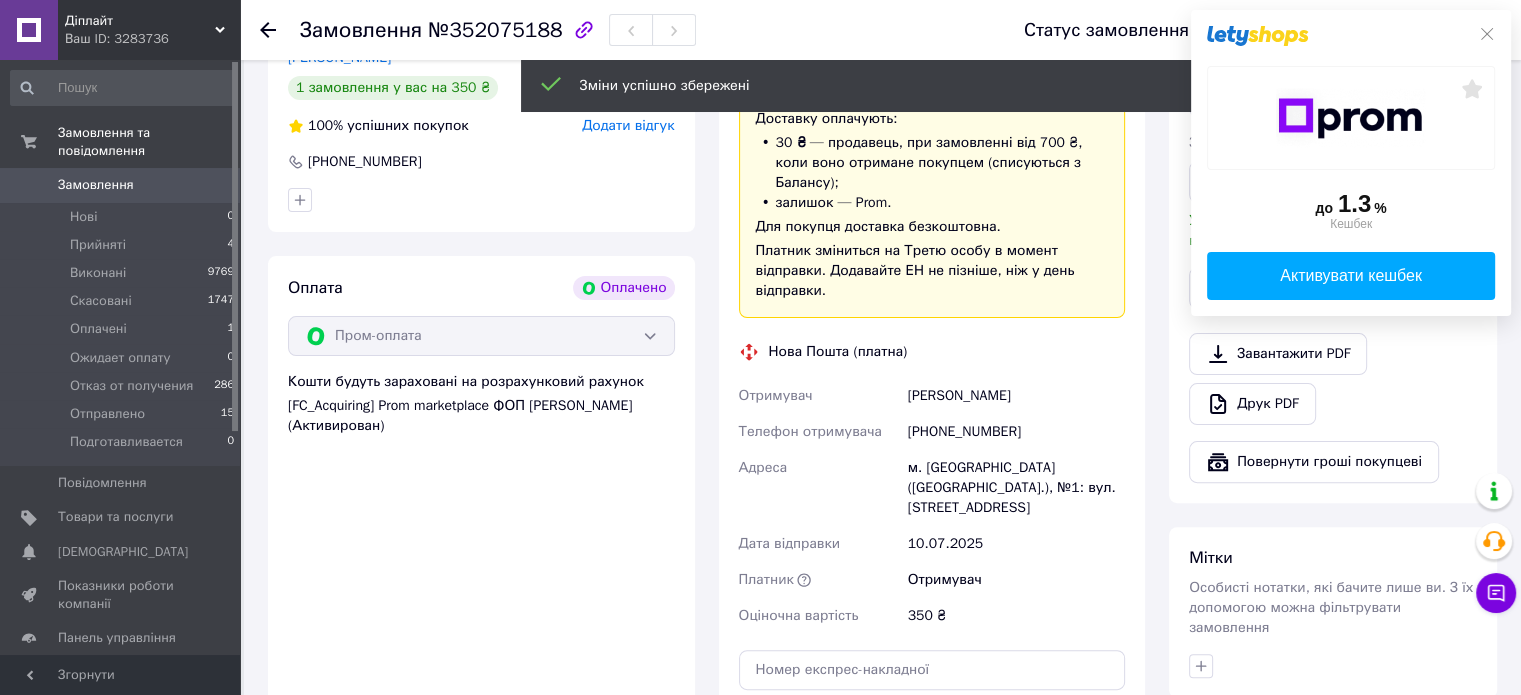 scroll, scrollTop: 800, scrollLeft: 0, axis: vertical 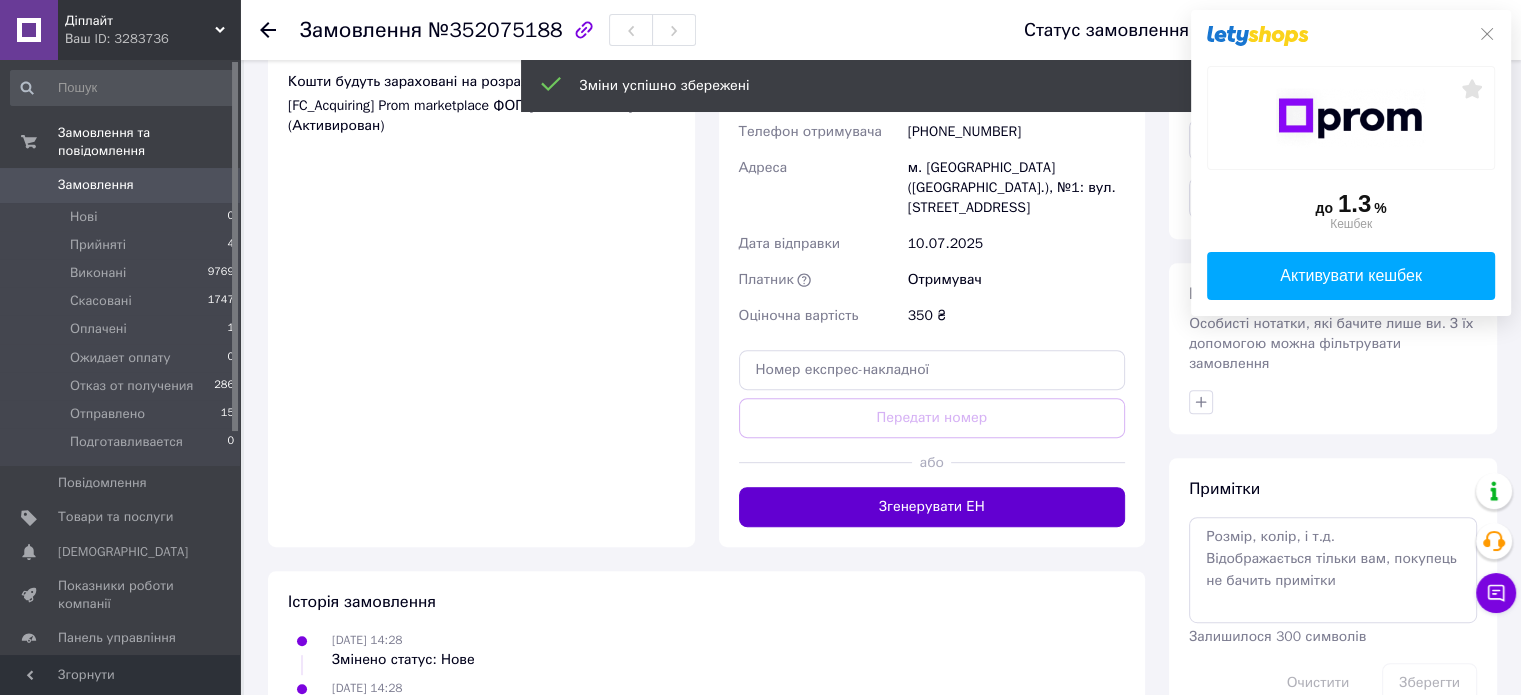 click on "Згенерувати ЕН" at bounding box center (932, 507) 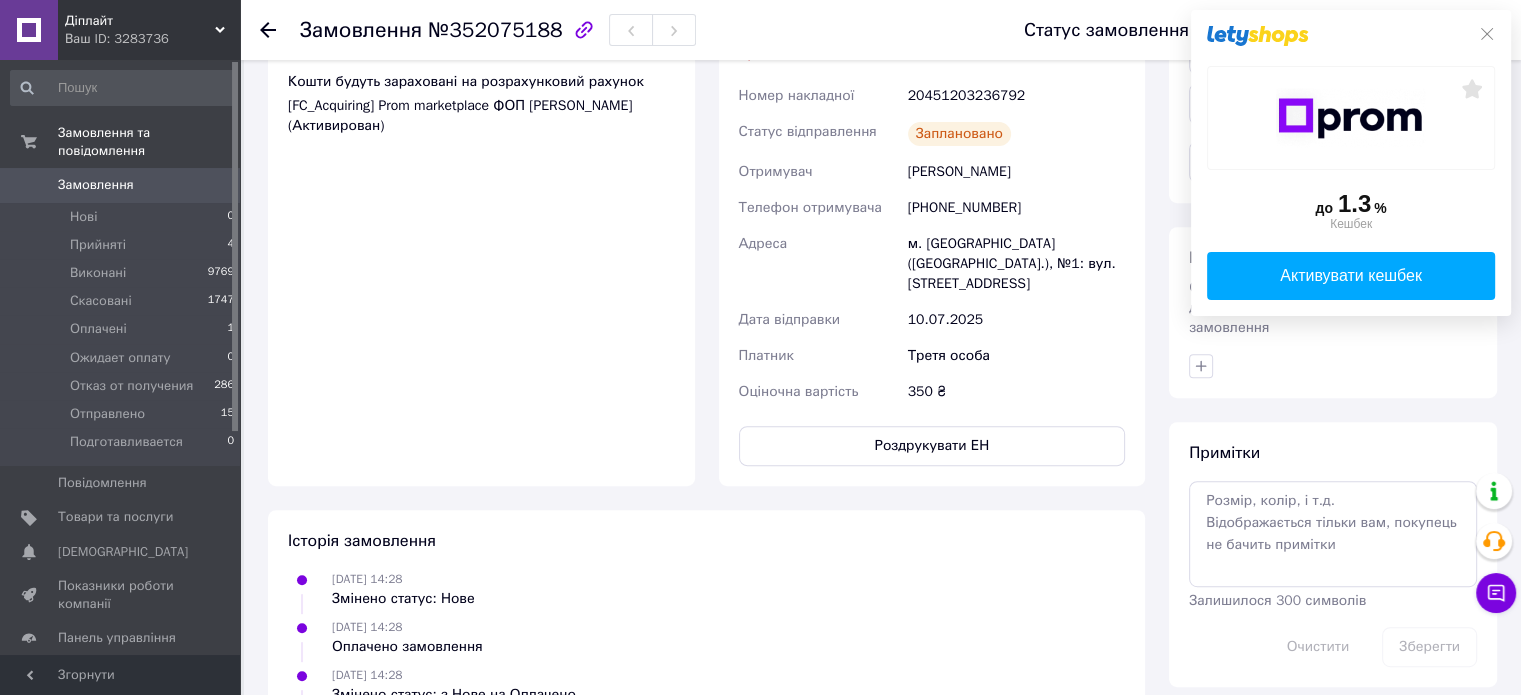 scroll, scrollTop: 600, scrollLeft: 0, axis: vertical 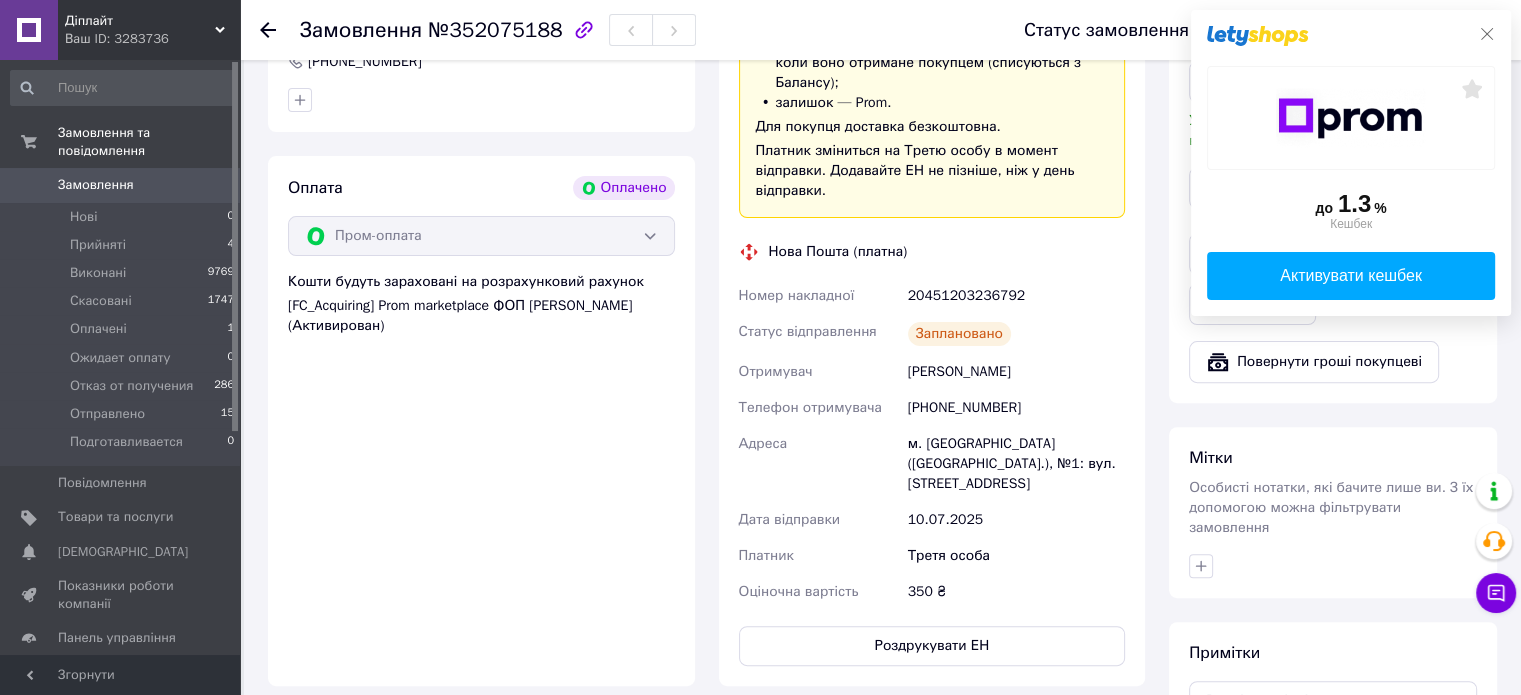click 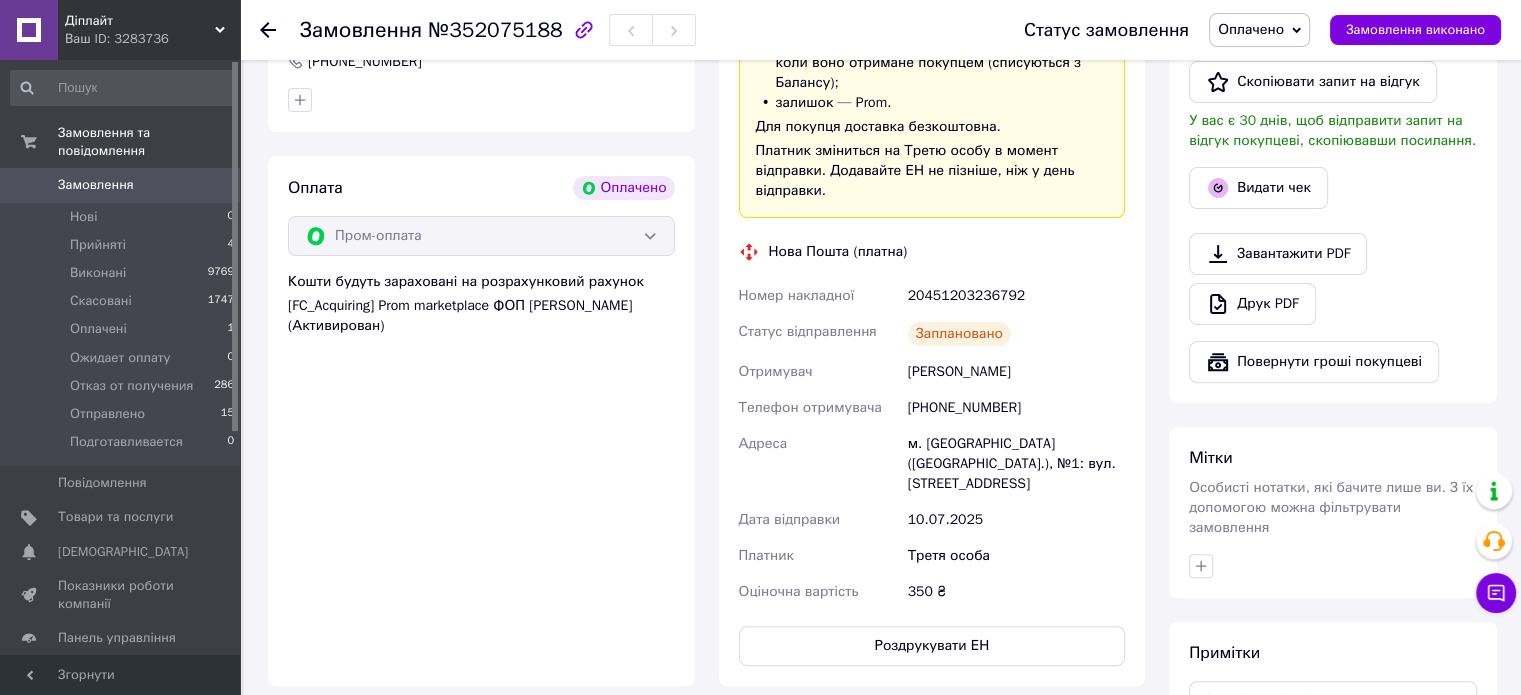 click on "Оплачено" at bounding box center (1251, 29) 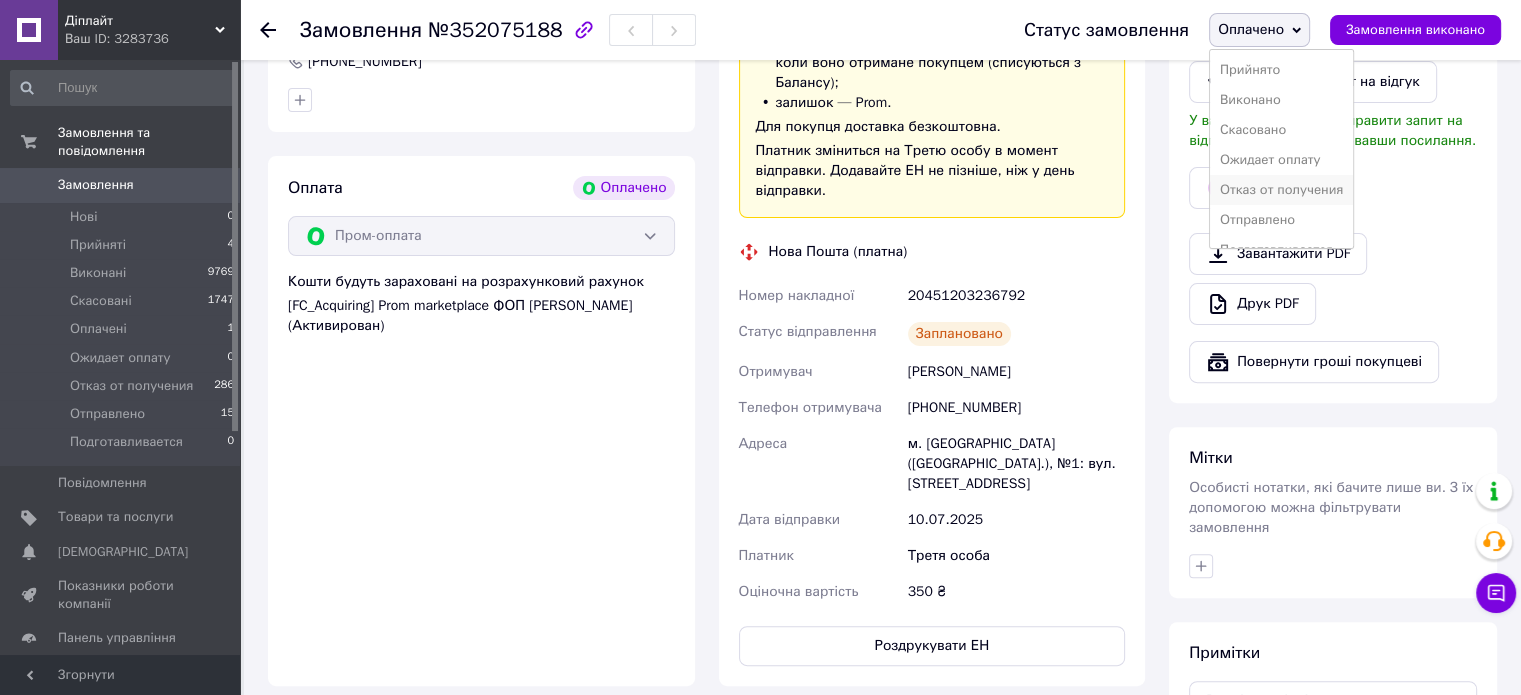 scroll, scrollTop: 21, scrollLeft: 0, axis: vertical 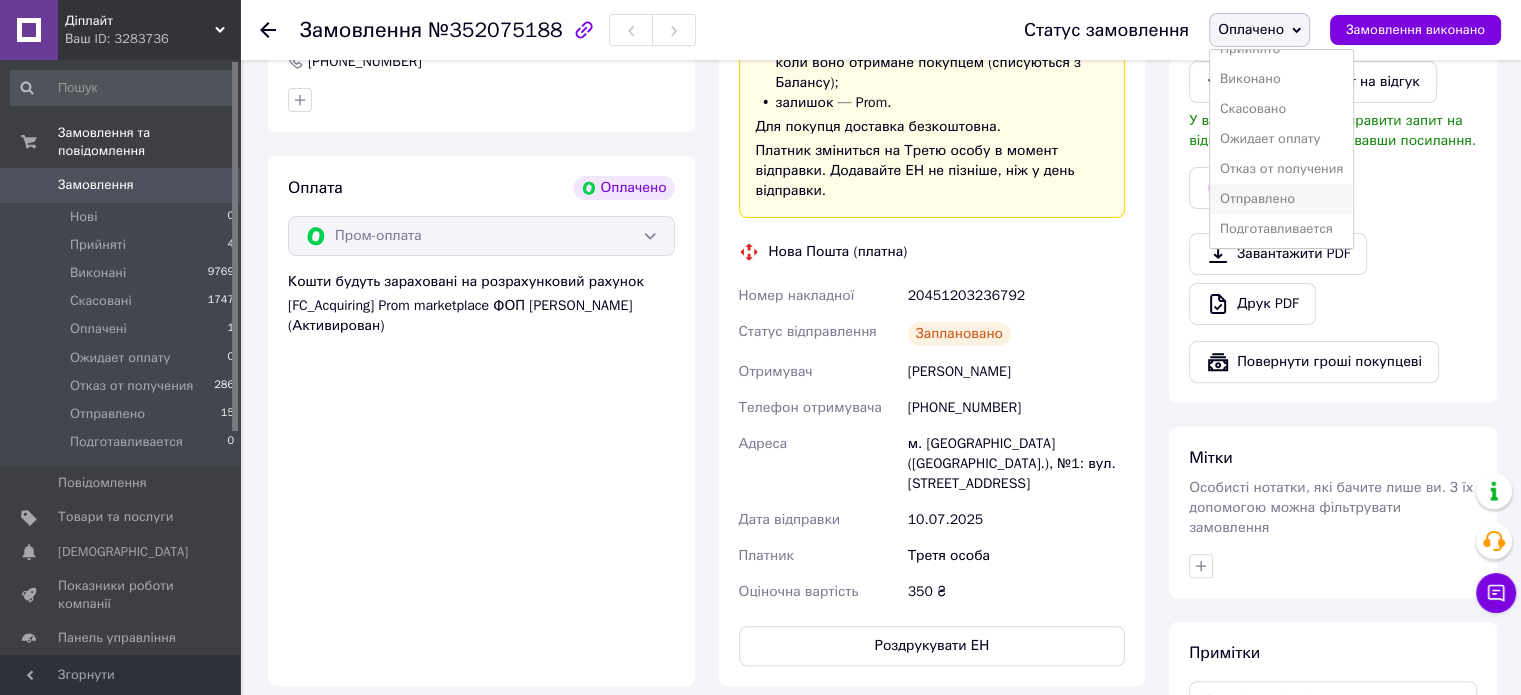 click on "Отправлено" at bounding box center (1281, 199) 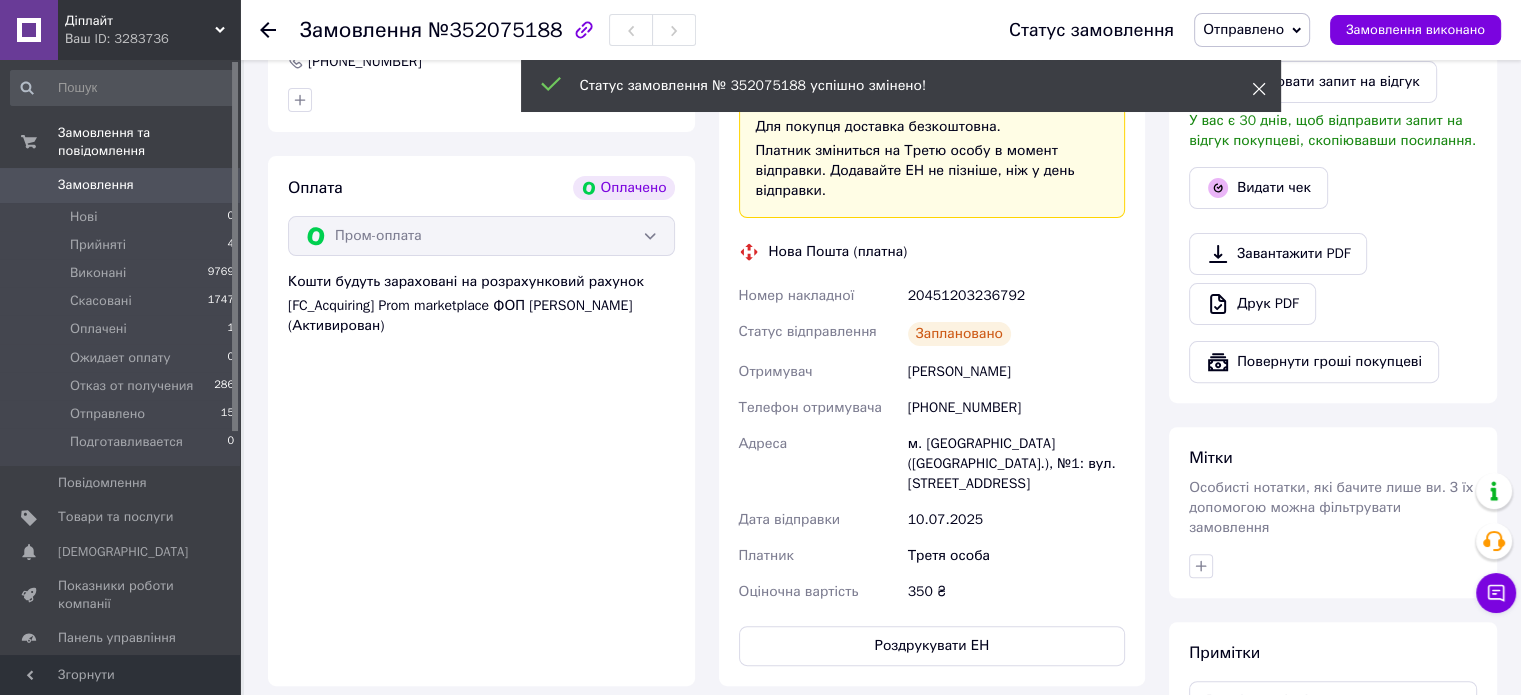 click 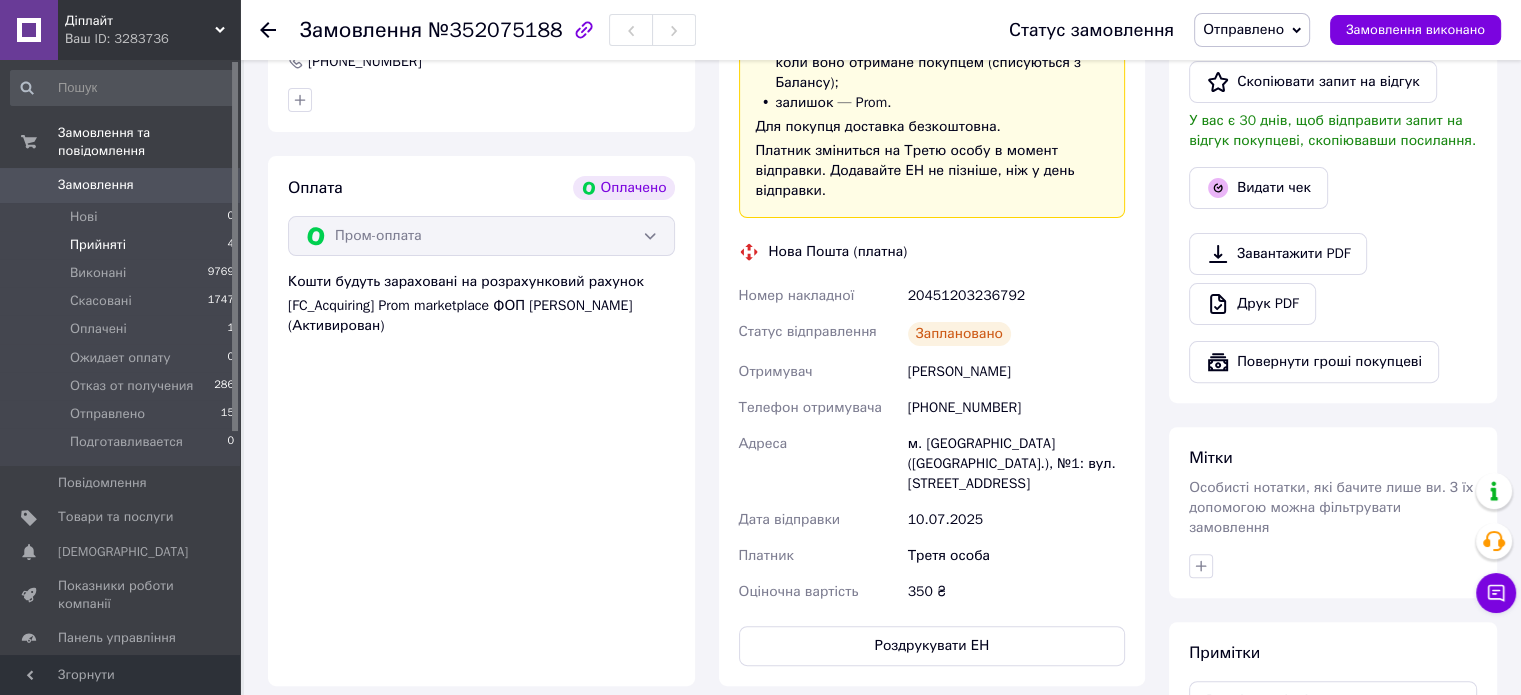 click on "Прийняті" at bounding box center [98, 245] 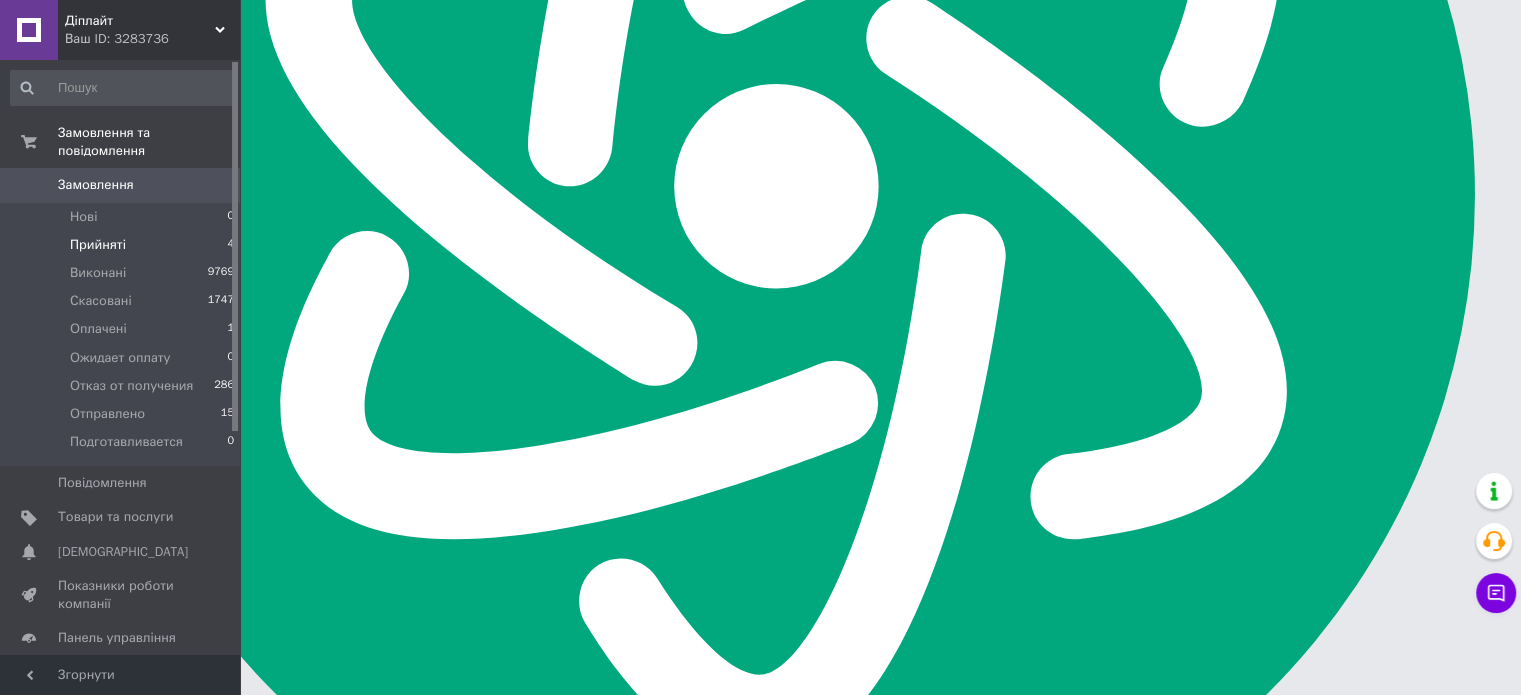 scroll, scrollTop: 0, scrollLeft: 0, axis: both 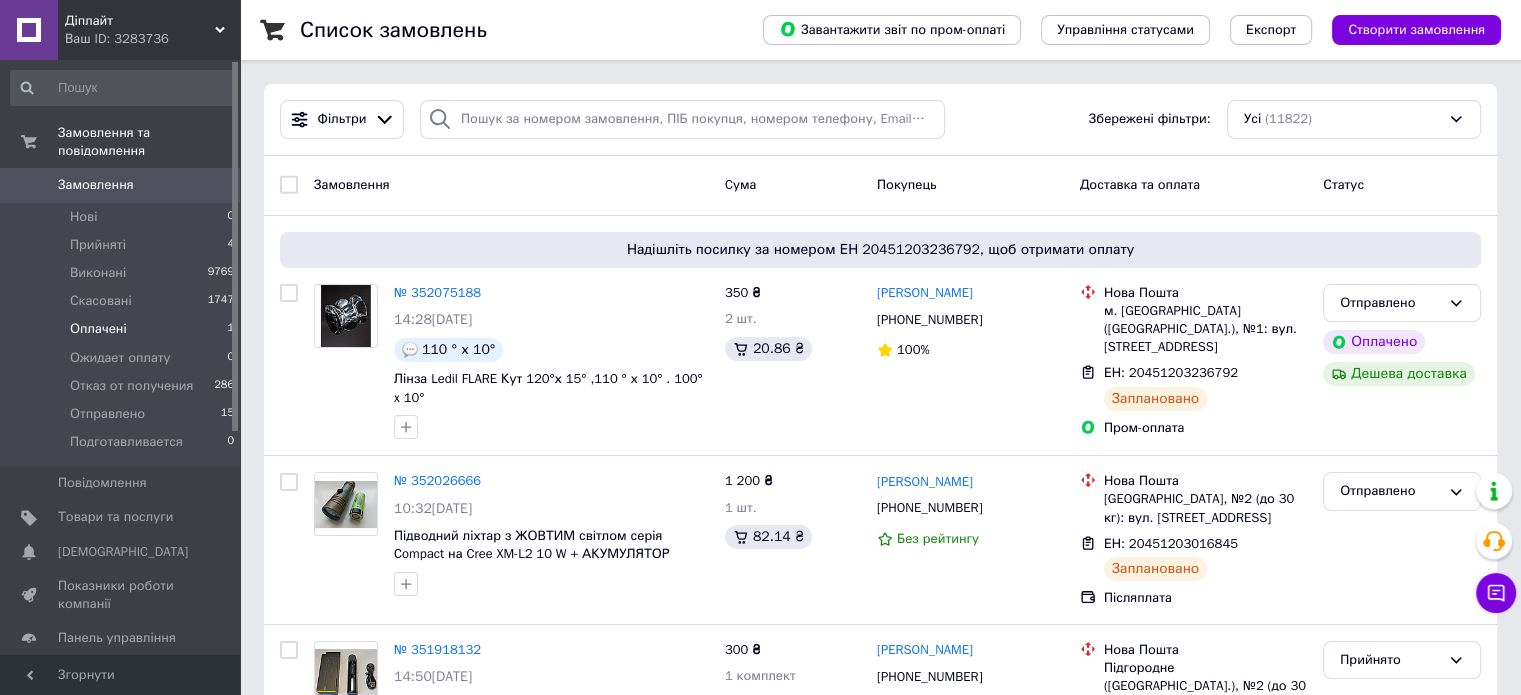click on "Оплачені" at bounding box center [98, 329] 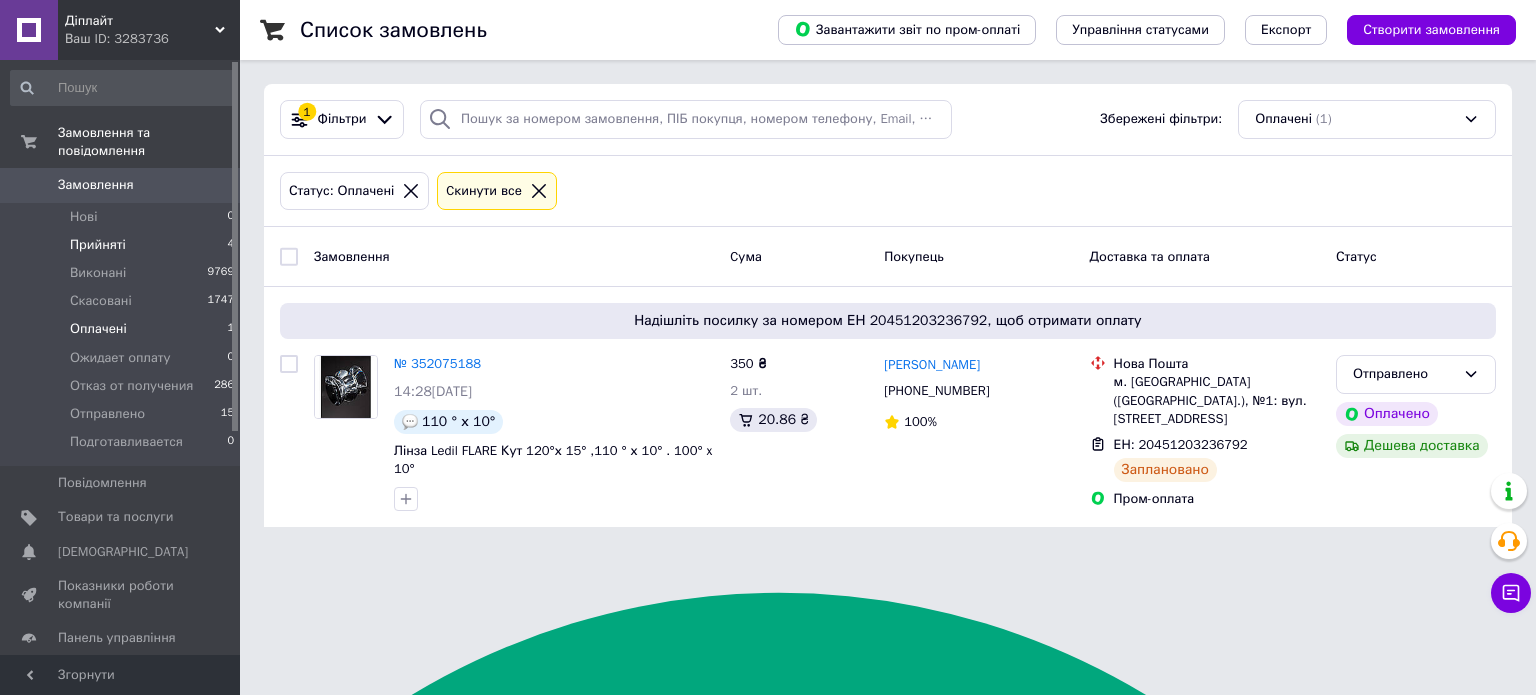click on "Прийняті" at bounding box center [98, 245] 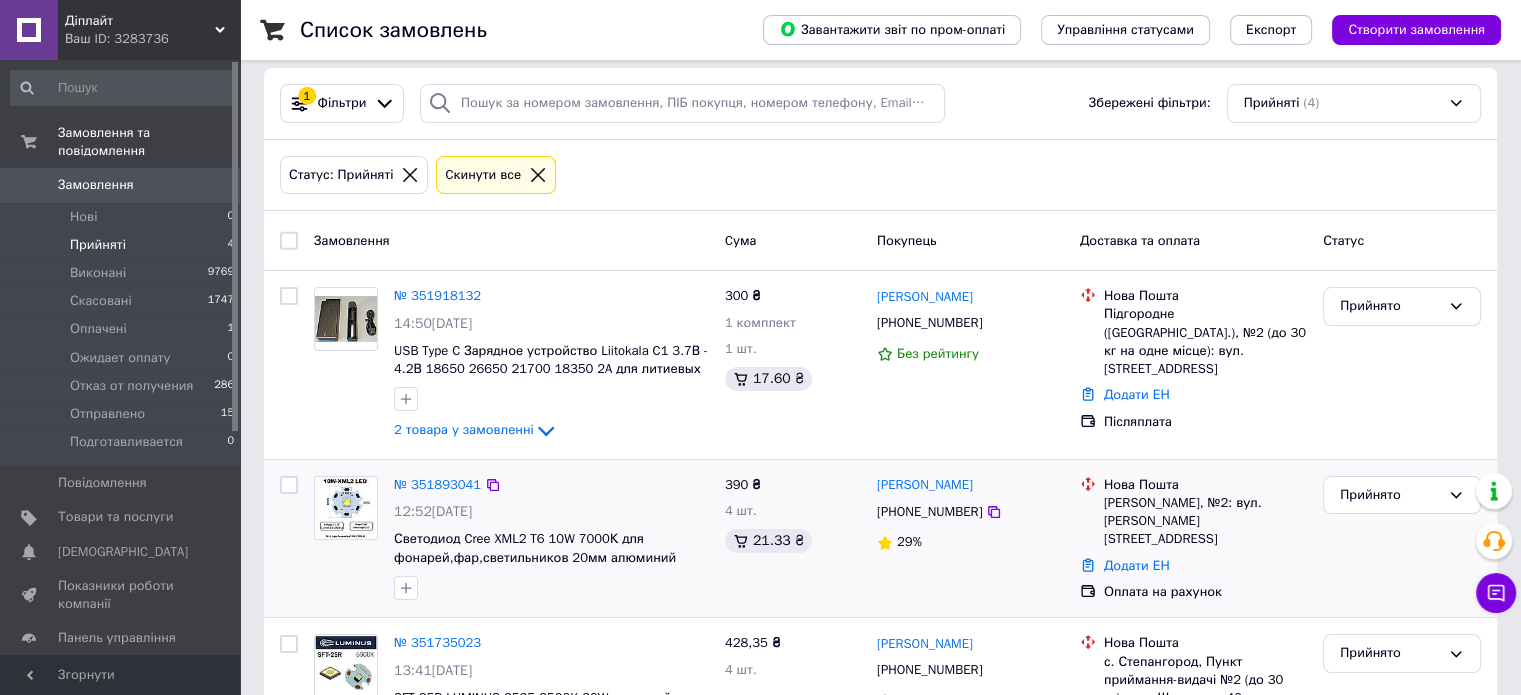 scroll, scrollTop: 0, scrollLeft: 0, axis: both 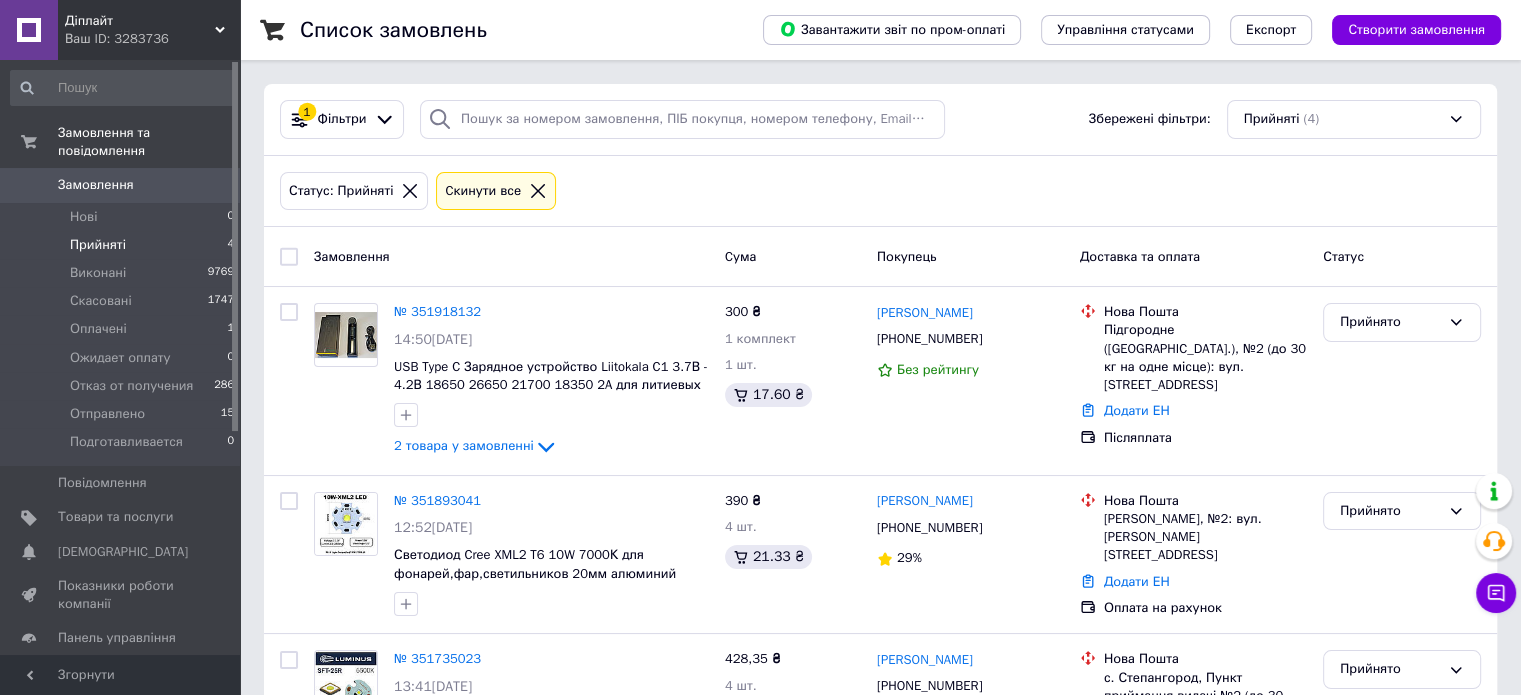 click on "Статус: Прийняті Cкинути все" at bounding box center [880, 191] 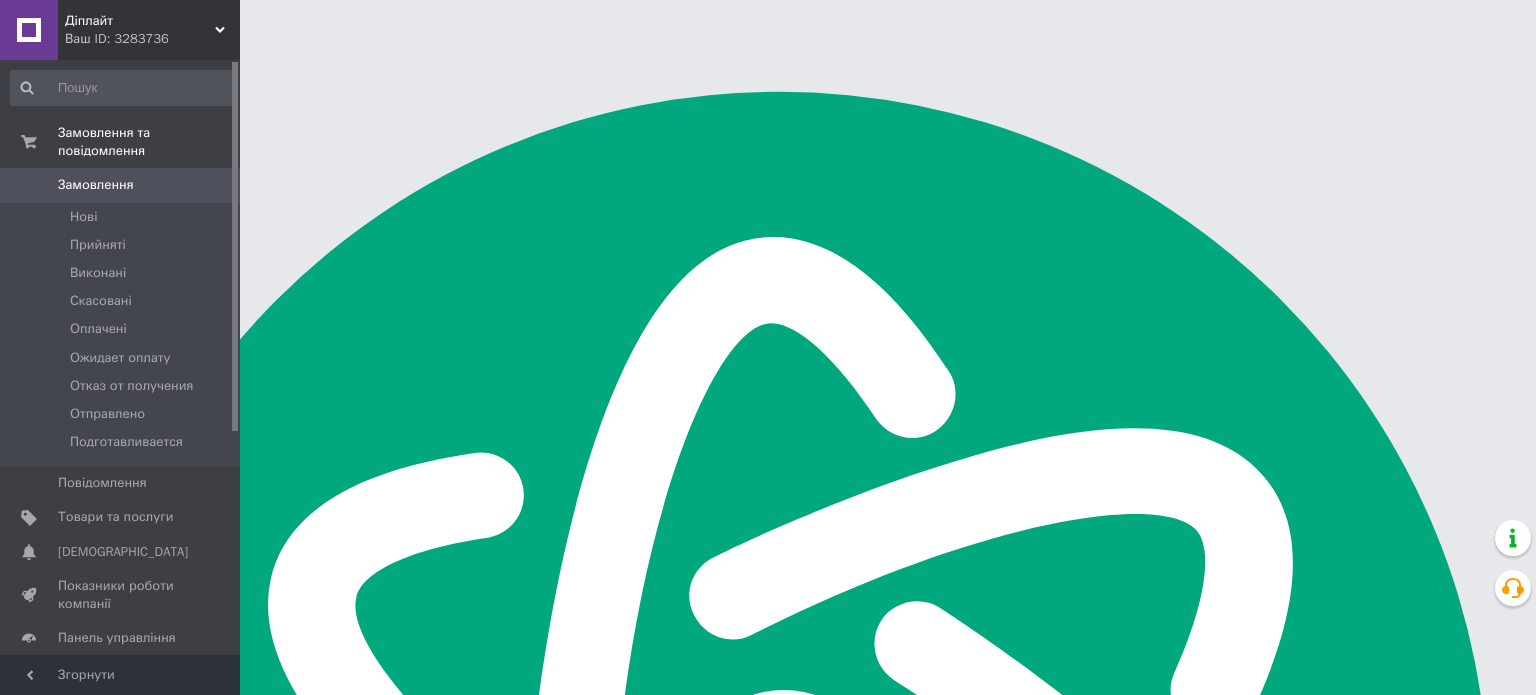 scroll, scrollTop: 0, scrollLeft: 0, axis: both 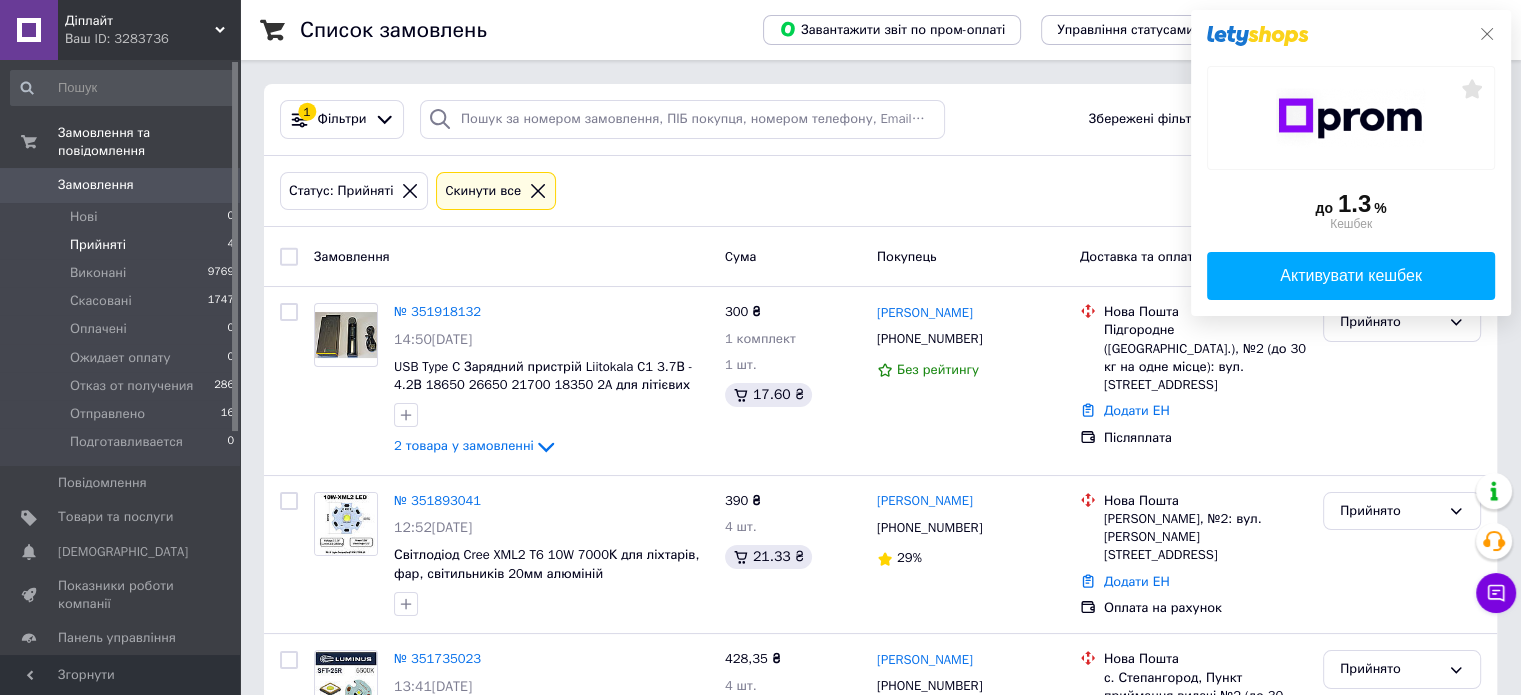 click 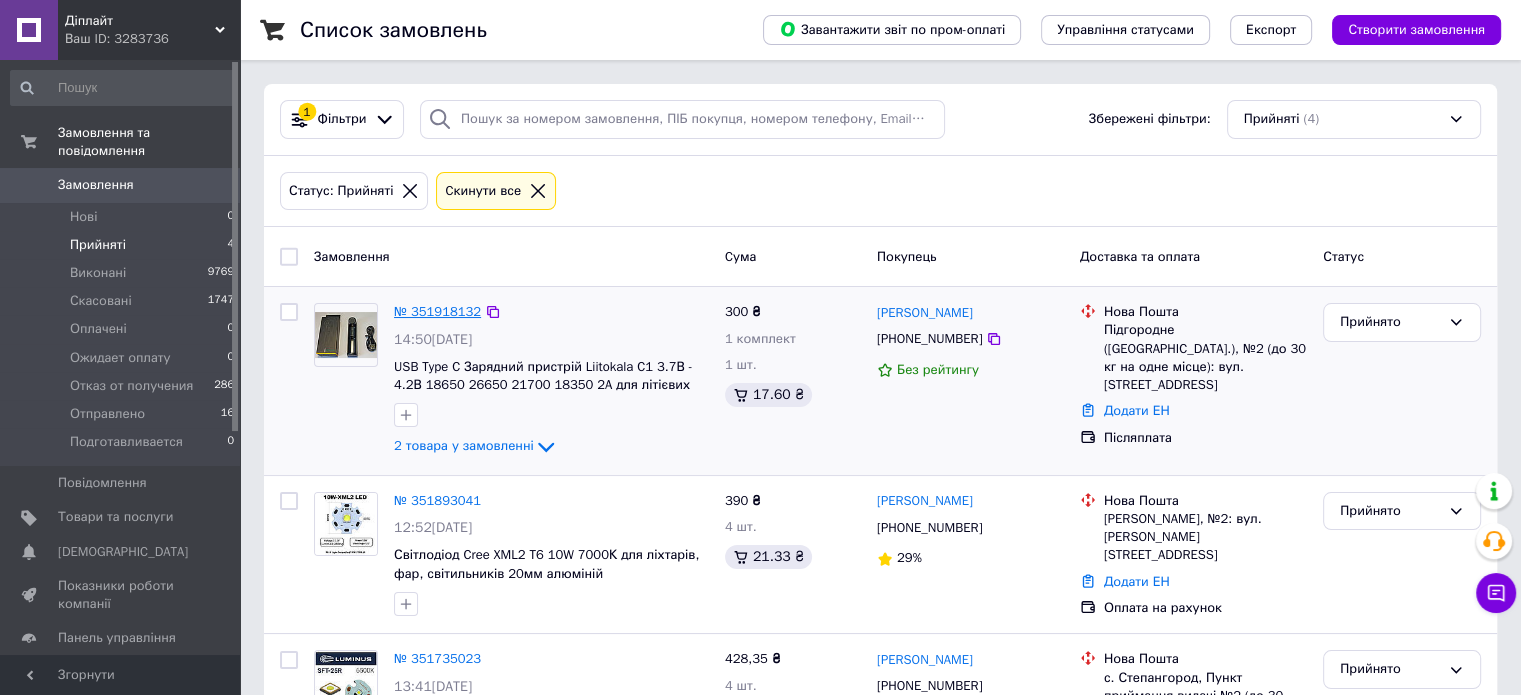click on "№ 351918132" at bounding box center [437, 311] 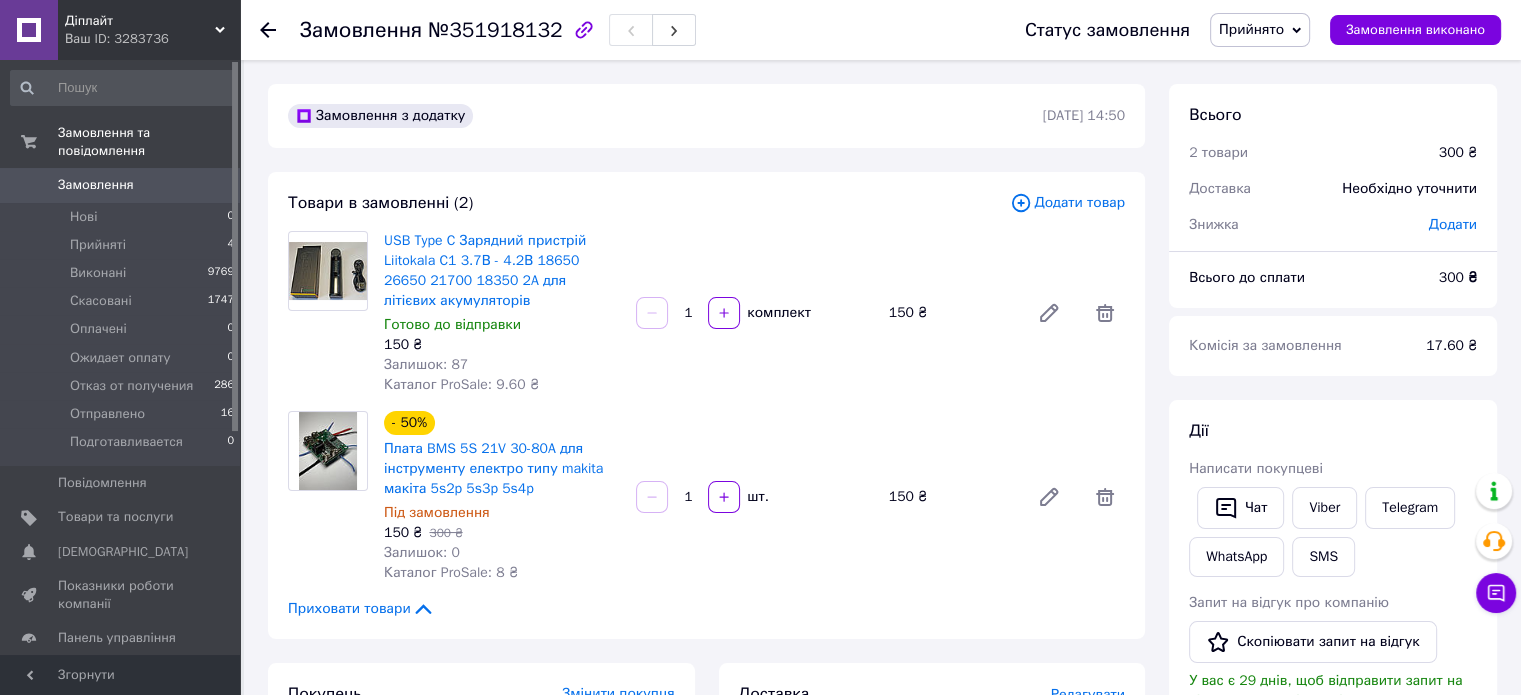 click on "Замовлення" at bounding box center [121, 185] 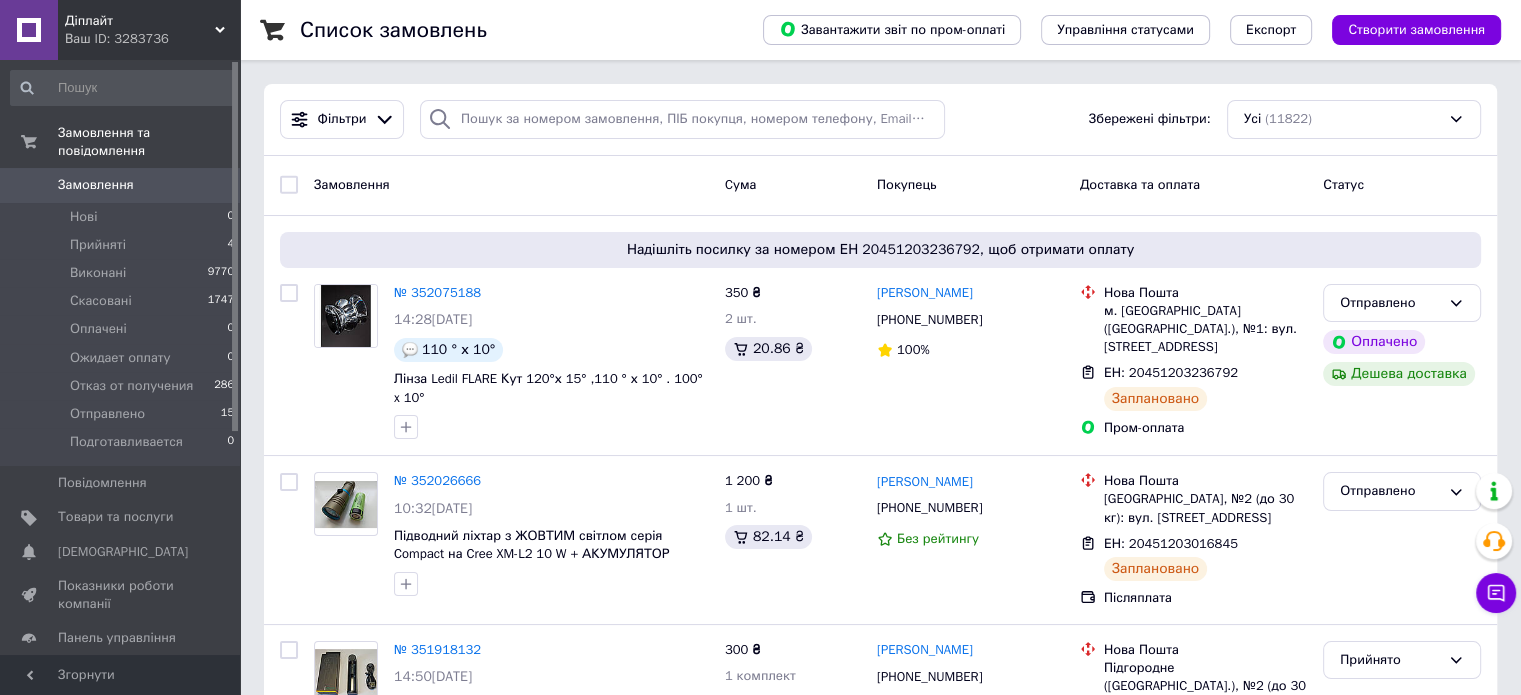 click on "Замовлення" at bounding box center [96, 185] 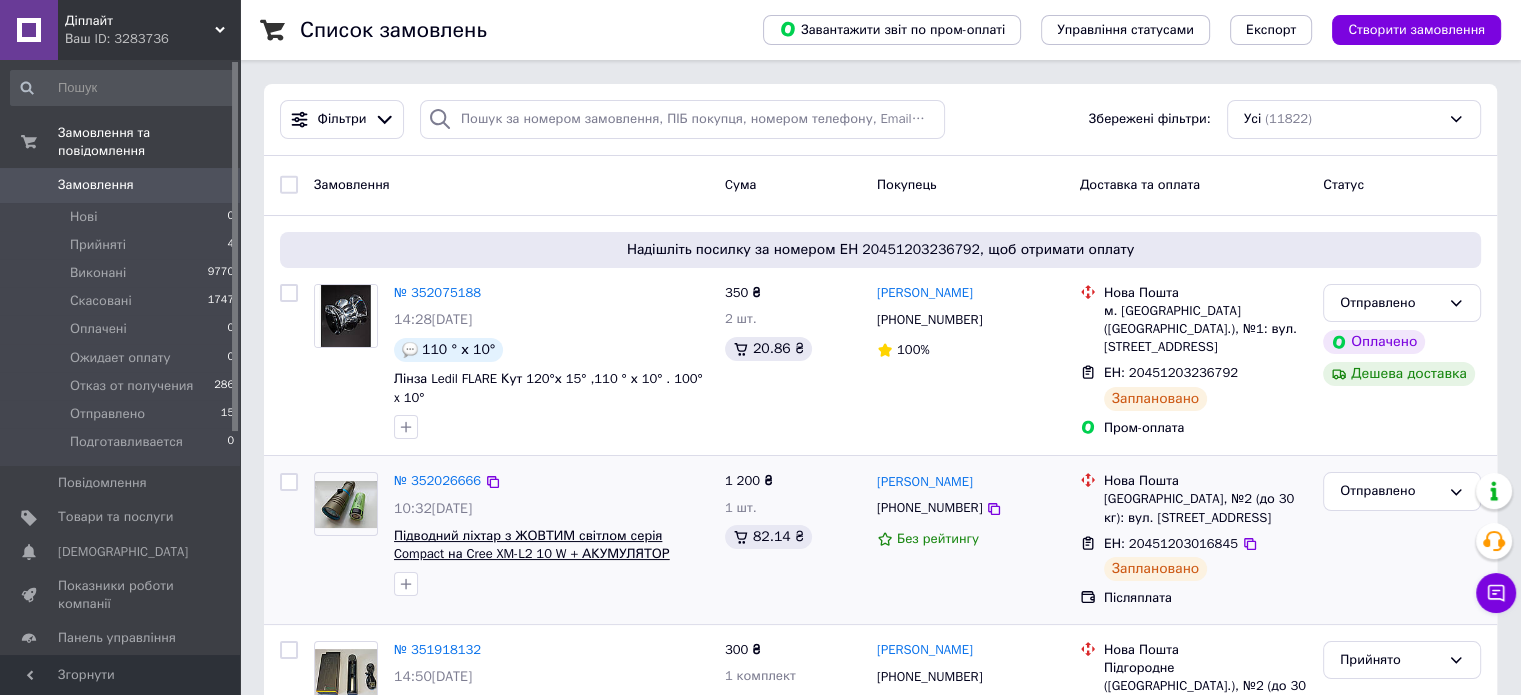 scroll, scrollTop: 200, scrollLeft: 0, axis: vertical 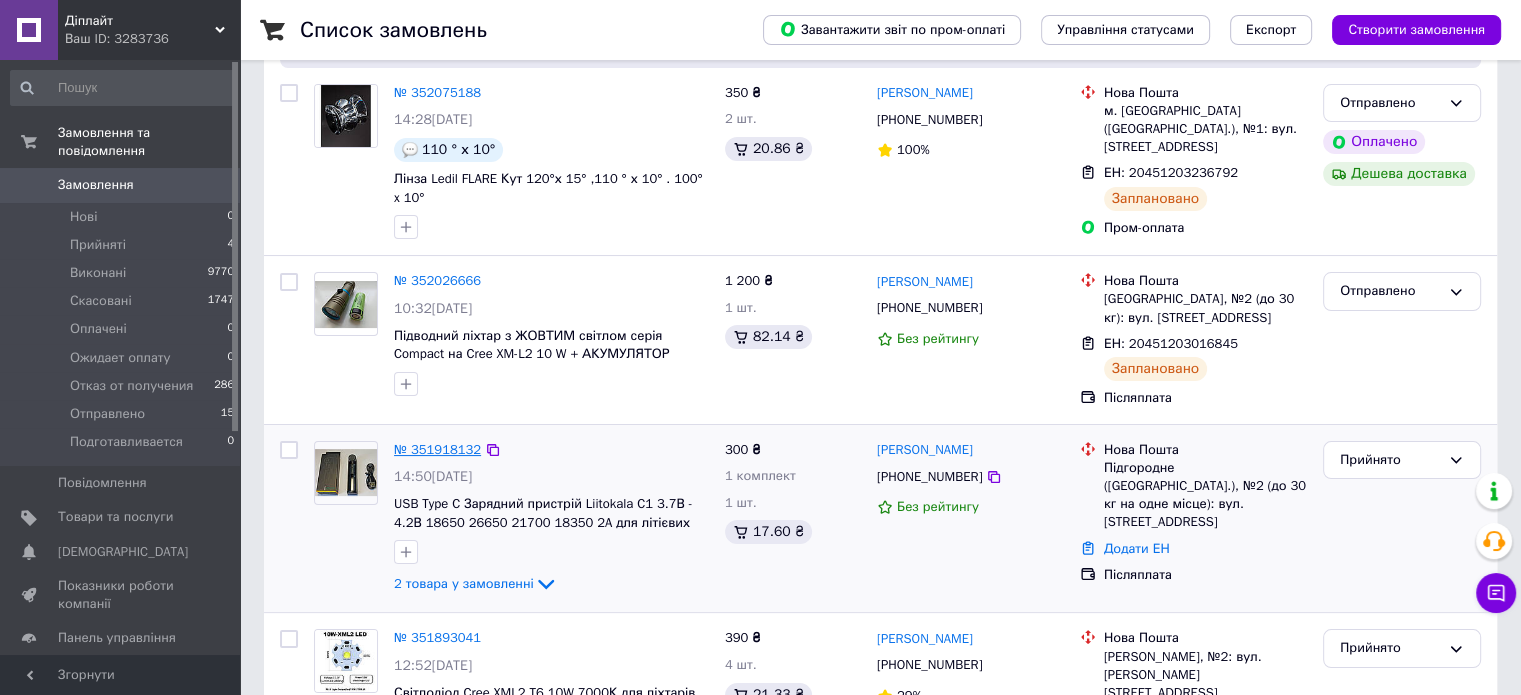 click on "№ 351918132" at bounding box center [437, 449] 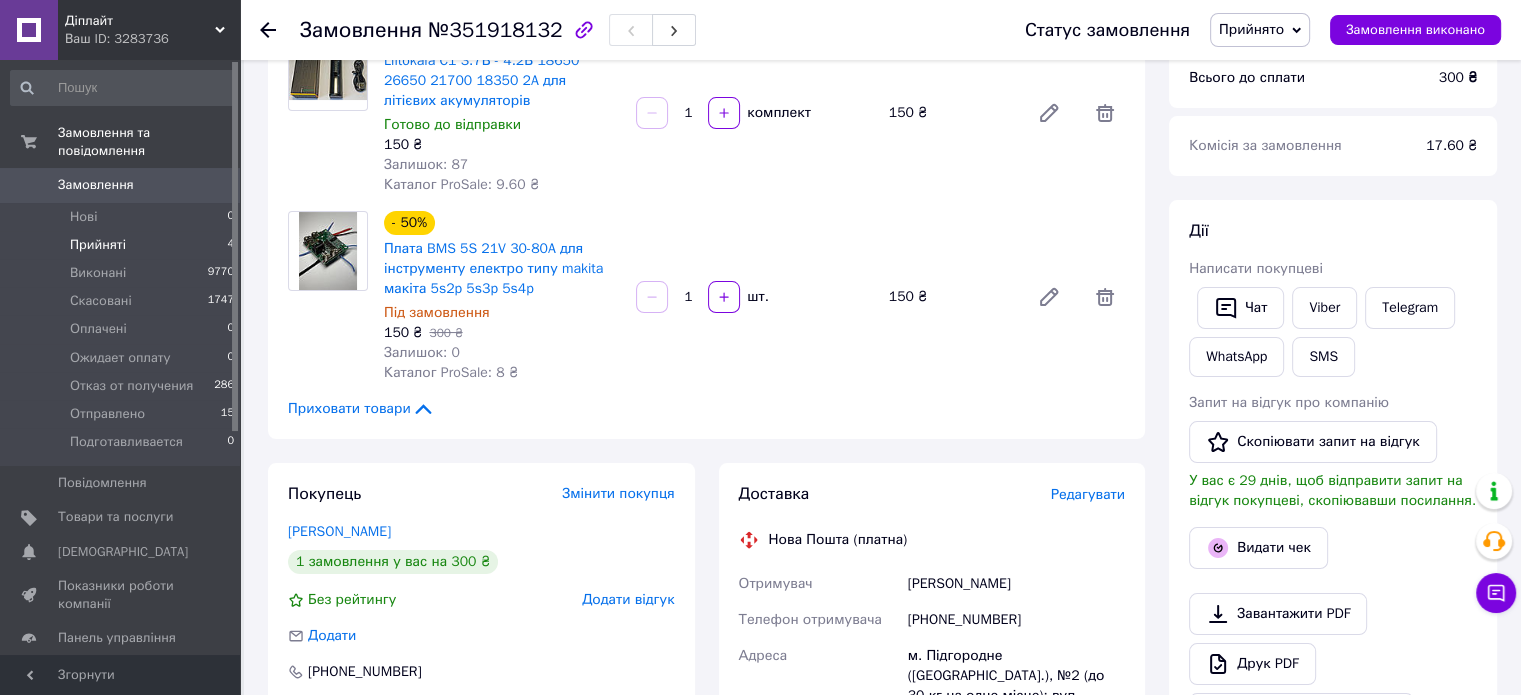 click on "Прийняті" at bounding box center (98, 245) 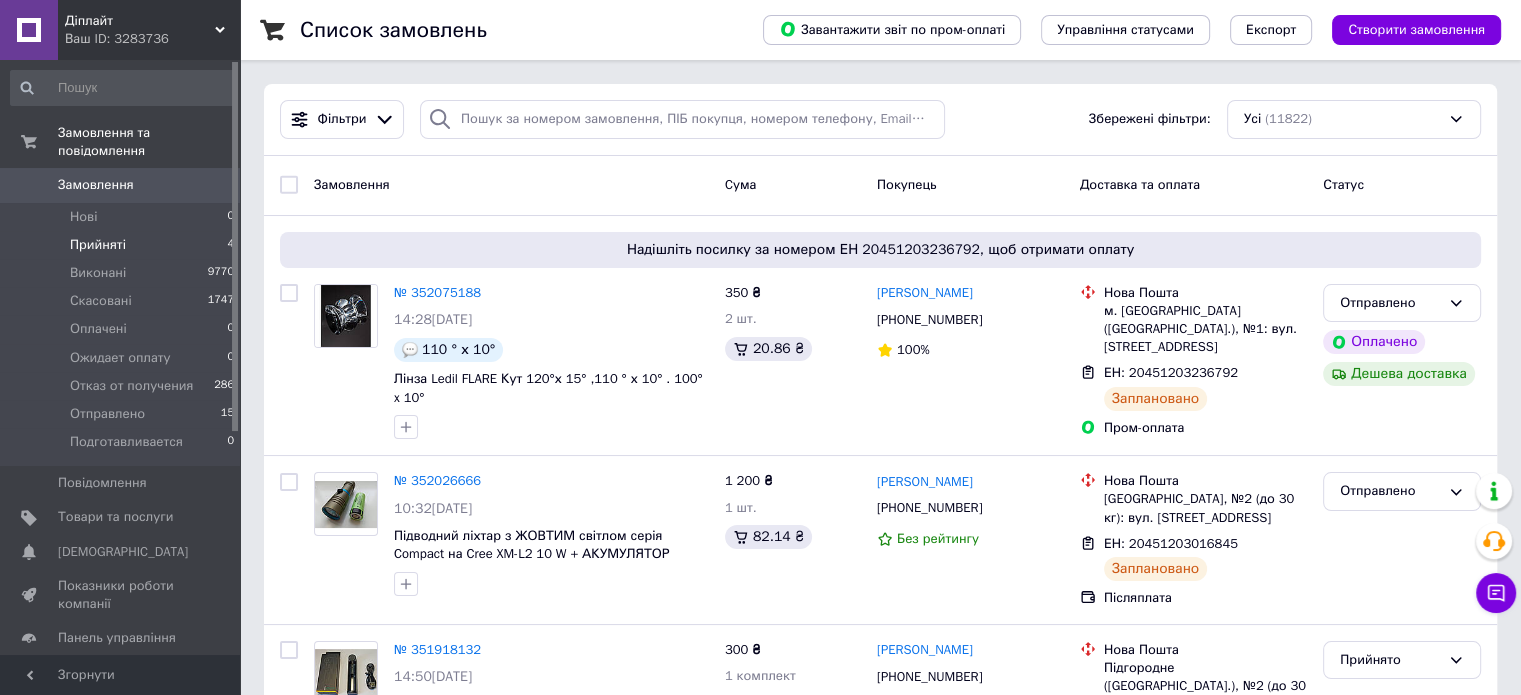 click on "Прийняті" at bounding box center [98, 245] 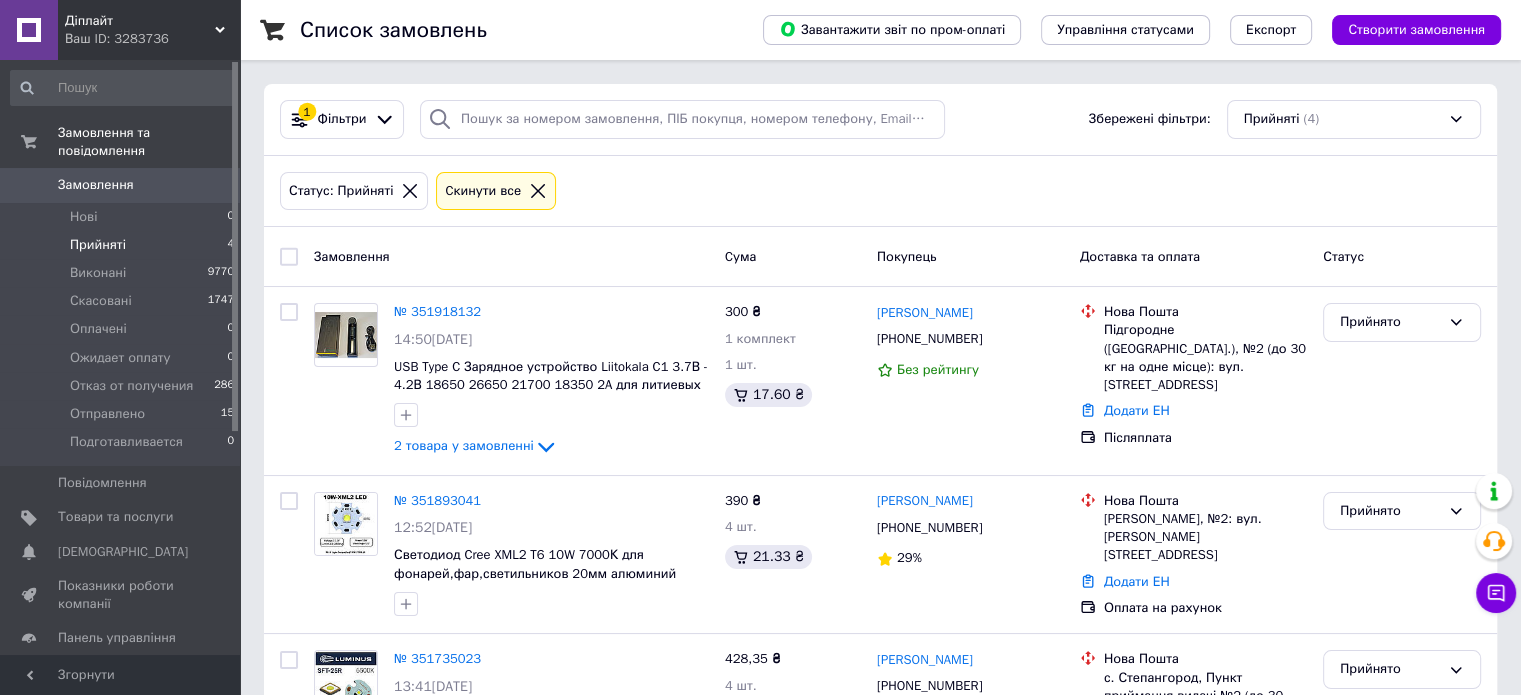 click on "Замовлення" at bounding box center (96, 185) 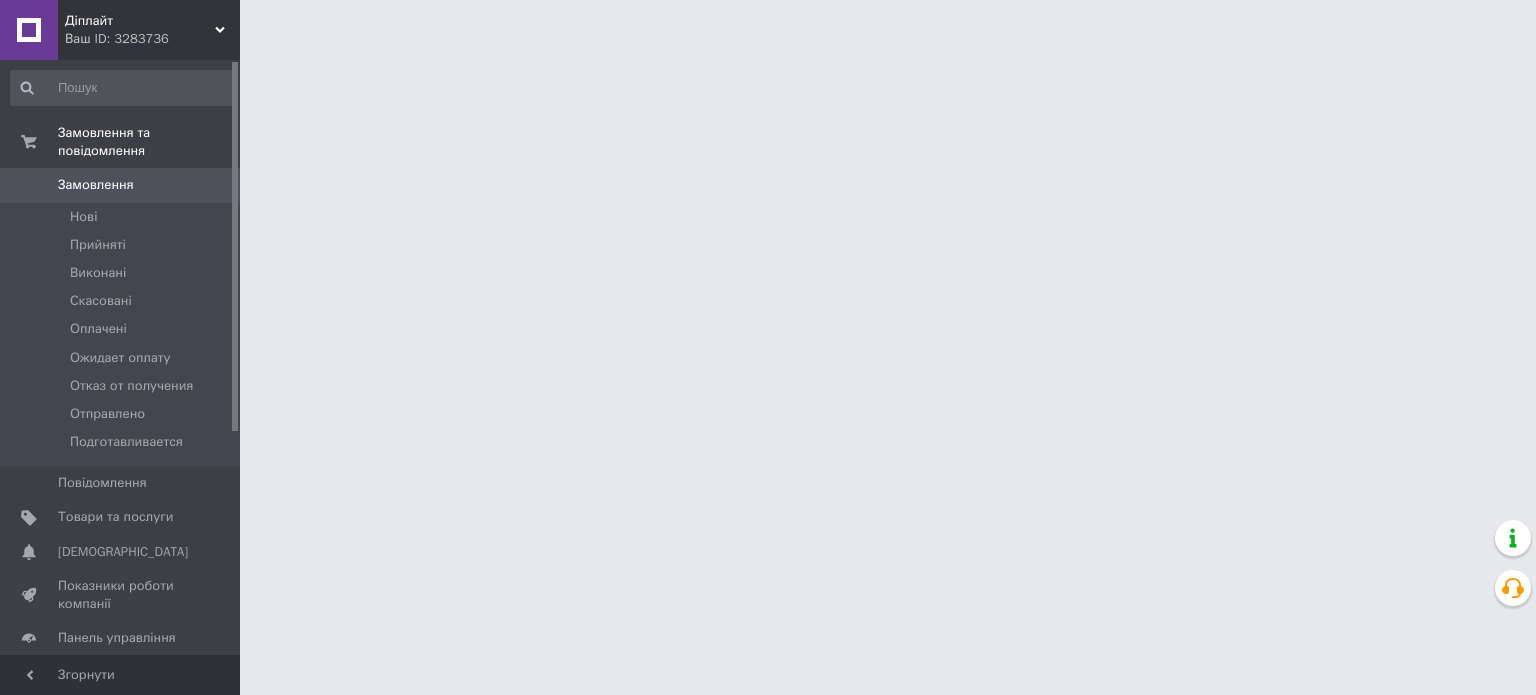 scroll, scrollTop: 0, scrollLeft: 0, axis: both 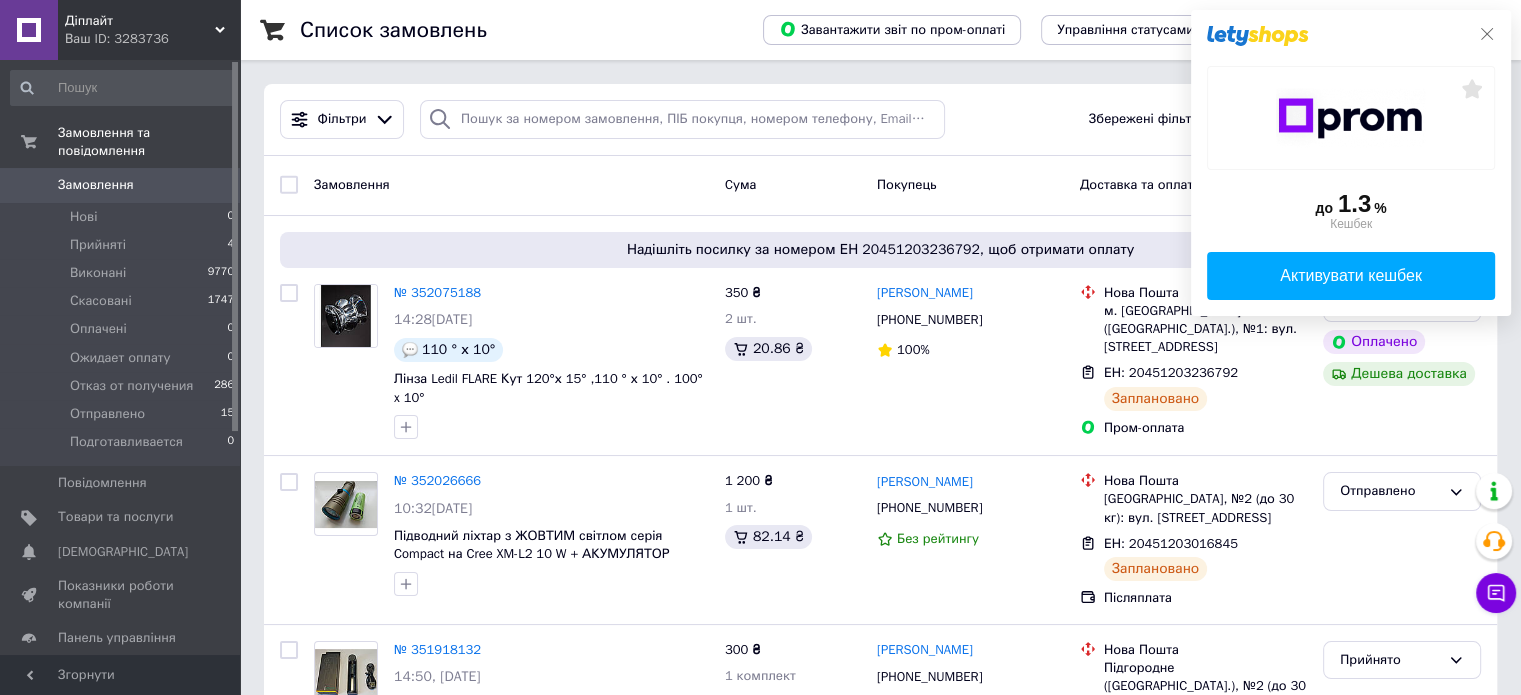 click 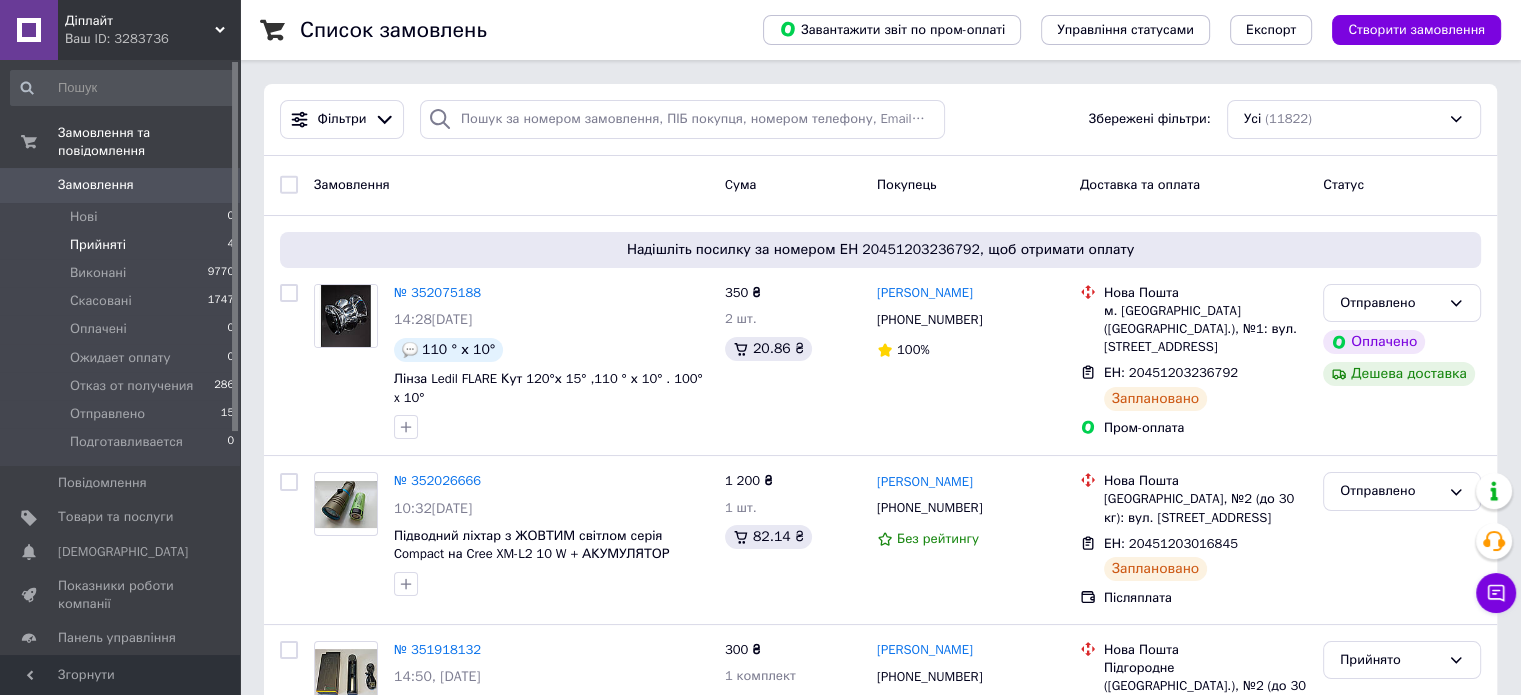 click on "Прийняті" at bounding box center [98, 245] 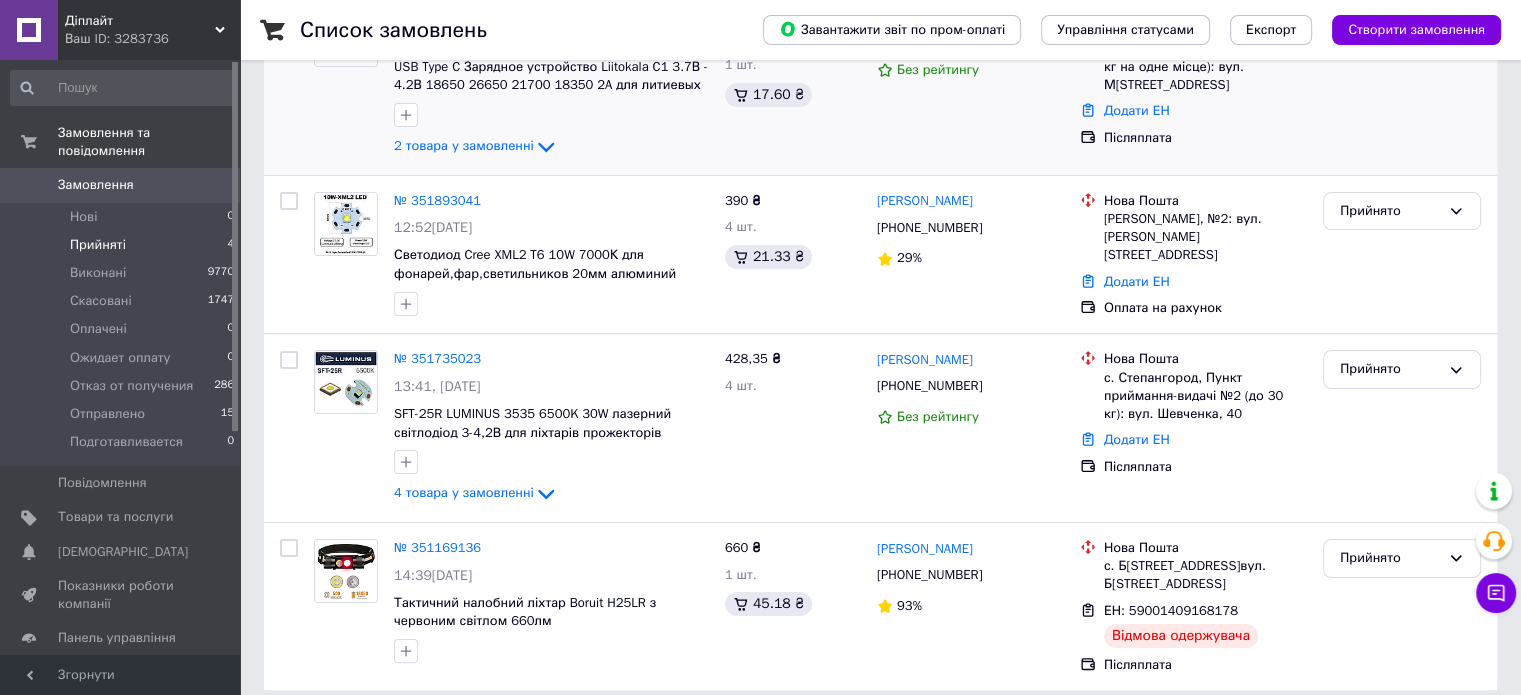 scroll, scrollTop: 316, scrollLeft: 0, axis: vertical 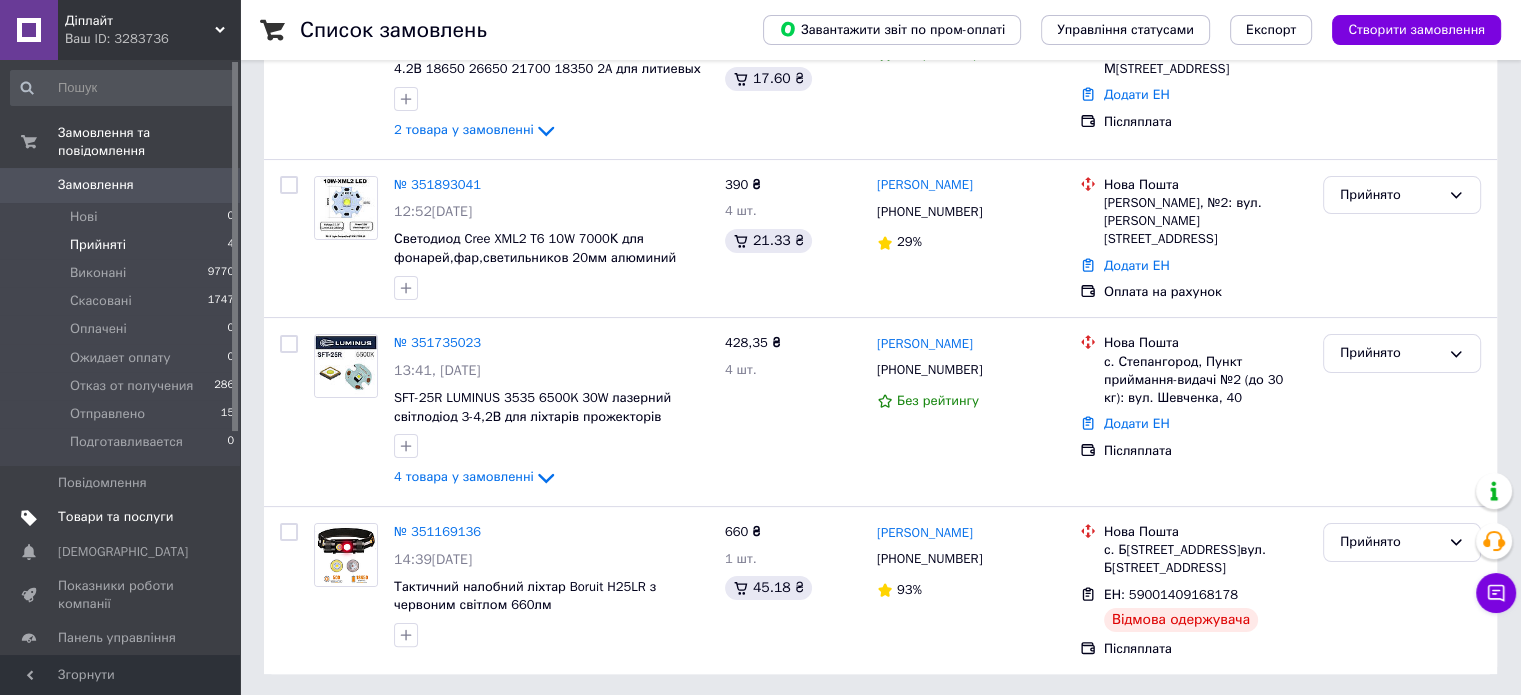 click on "Товари та послуги" at bounding box center (115, 517) 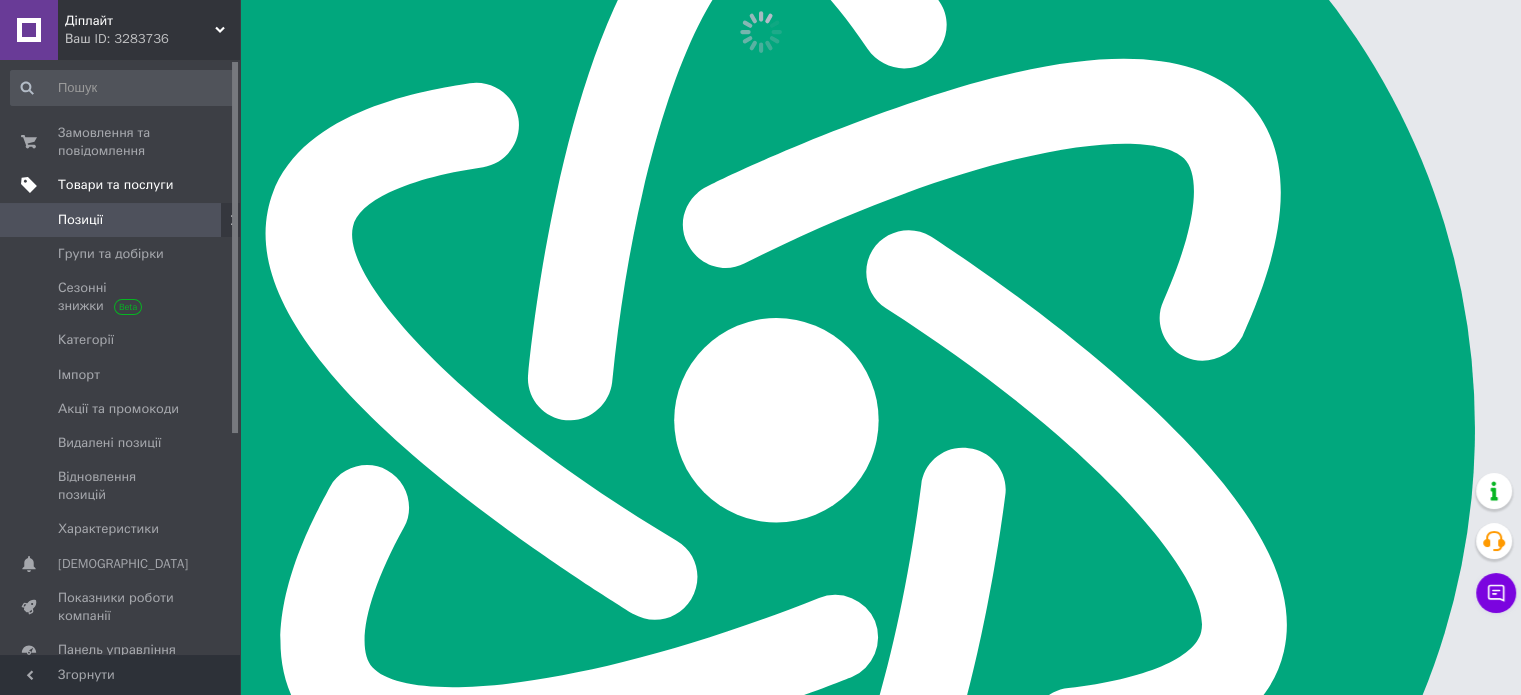 scroll, scrollTop: 0, scrollLeft: 0, axis: both 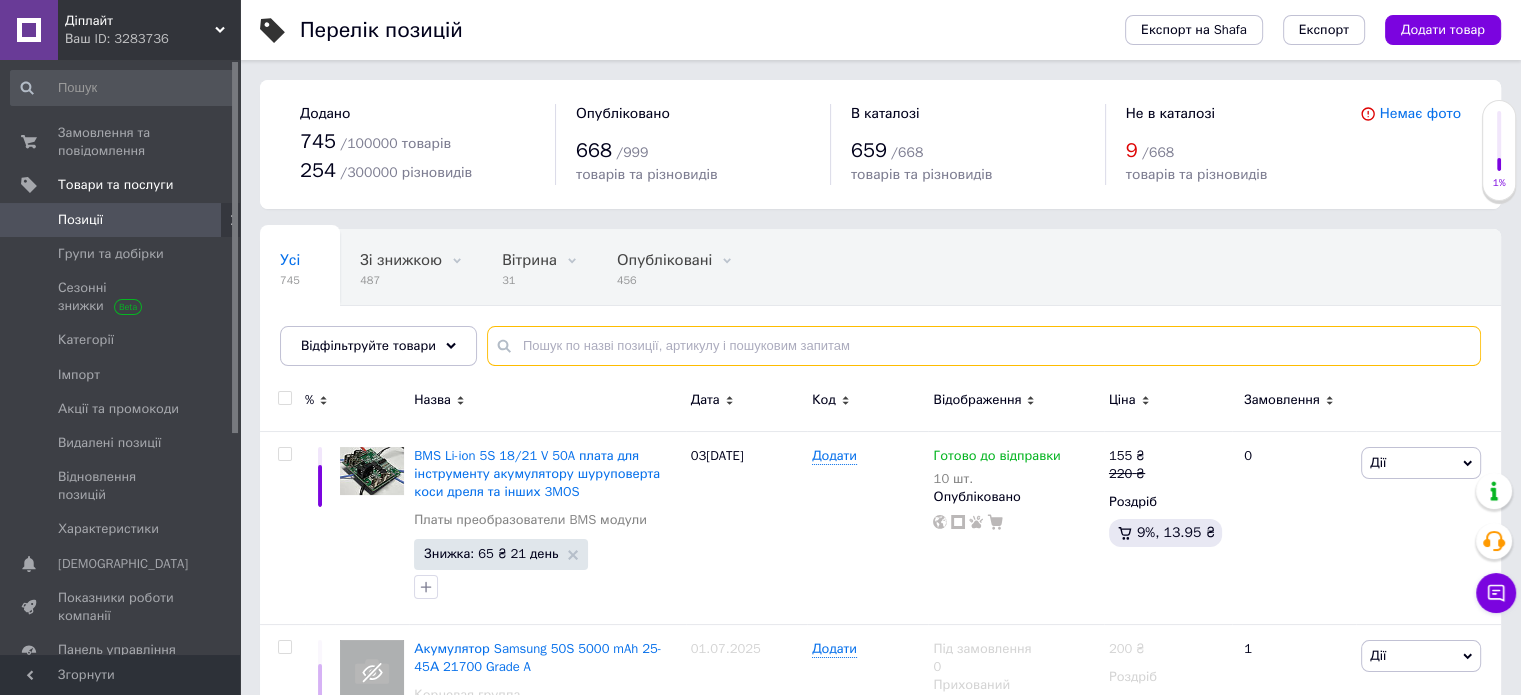 click at bounding box center (984, 346) 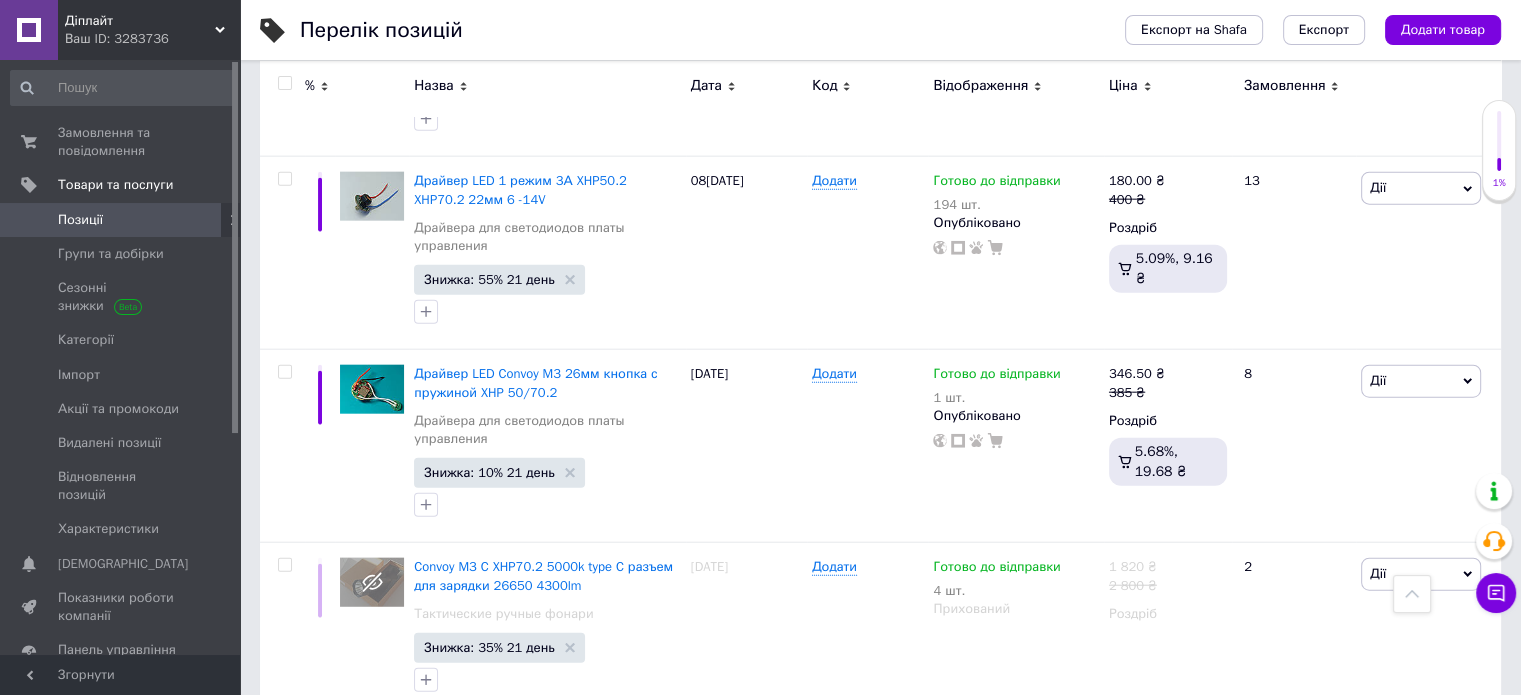 scroll, scrollTop: 5000, scrollLeft: 0, axis: vertical 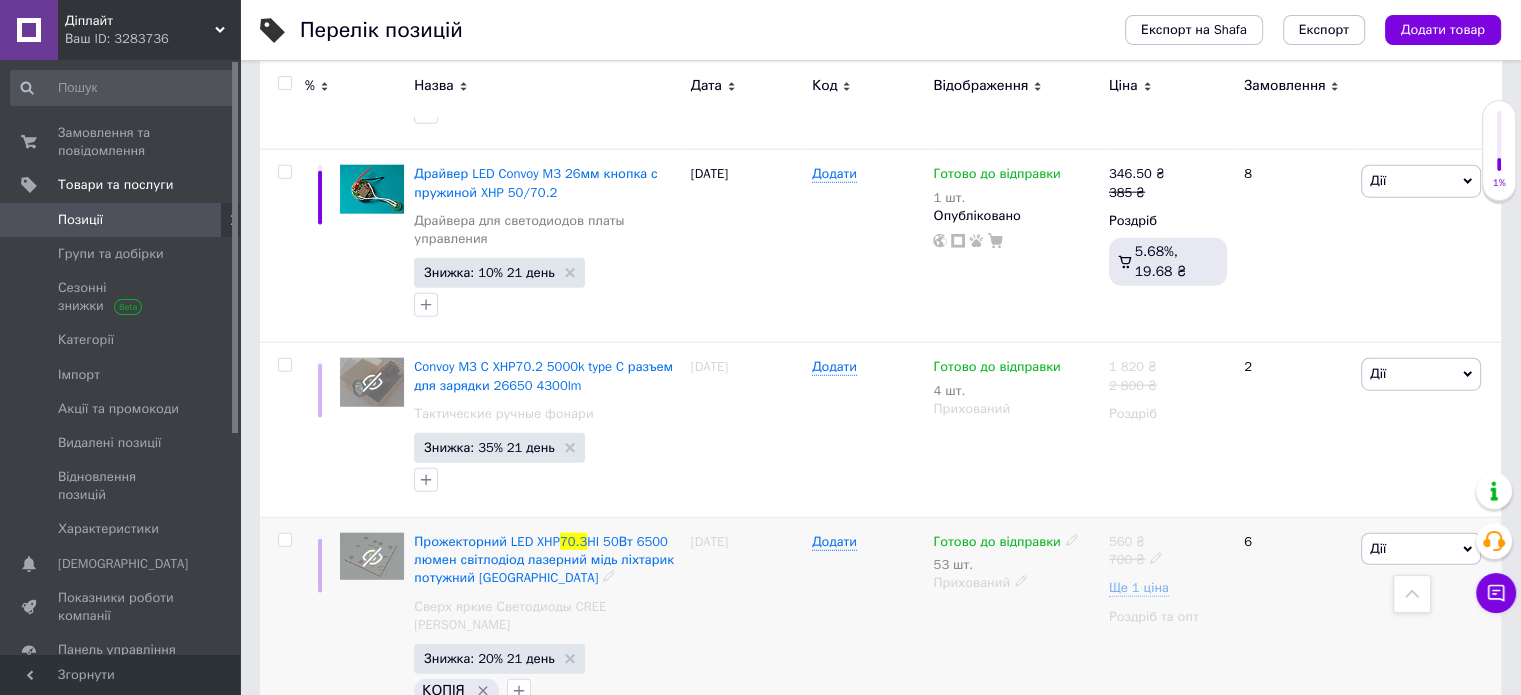 type on "70.3" 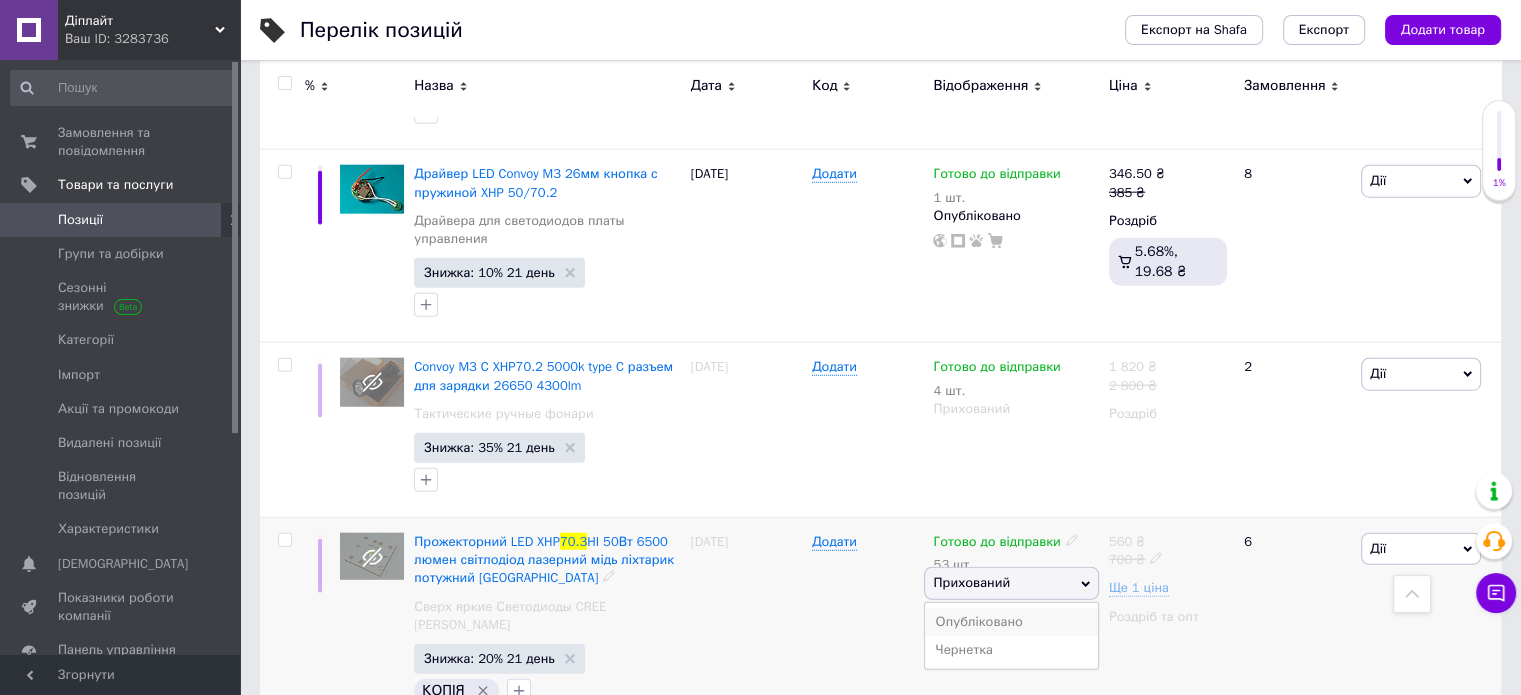 click on "Опубліковано" at bounding box center (1011, 622) 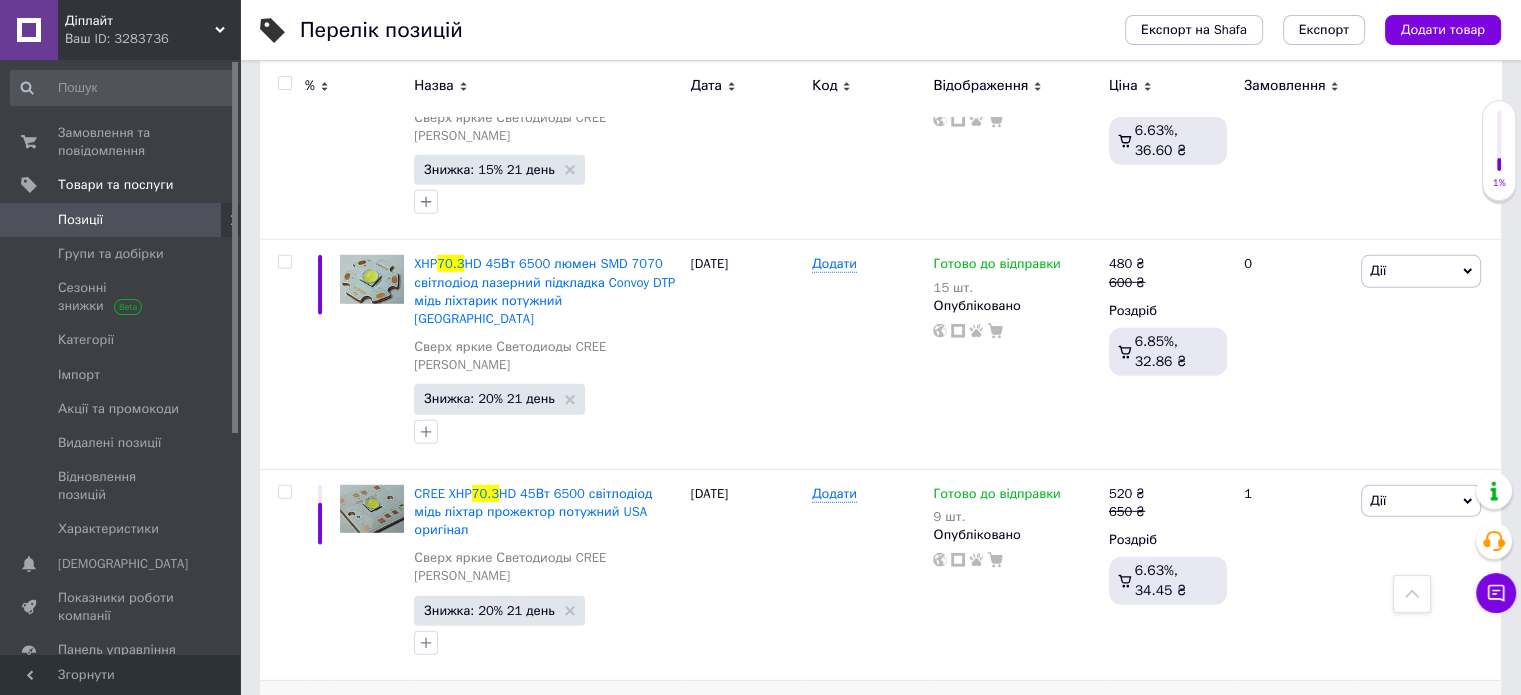 scroll, scrollTop: 5800, scrollLeft: 0, axis: vertical 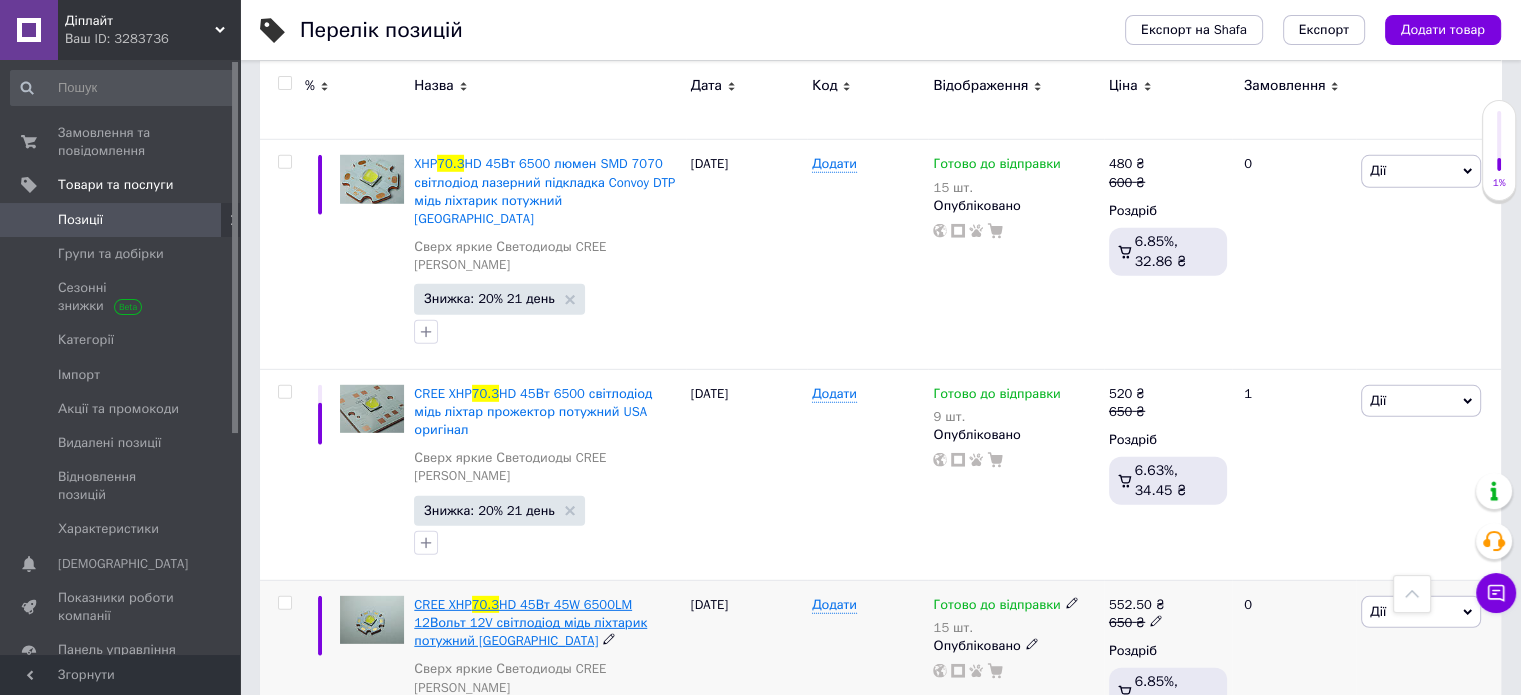 click on "HD 45Вт 45W  6500LM   12Вольт 12V  світлодіод  мідь  ліхтарик потужний USA" at bounding box center [530, 622] 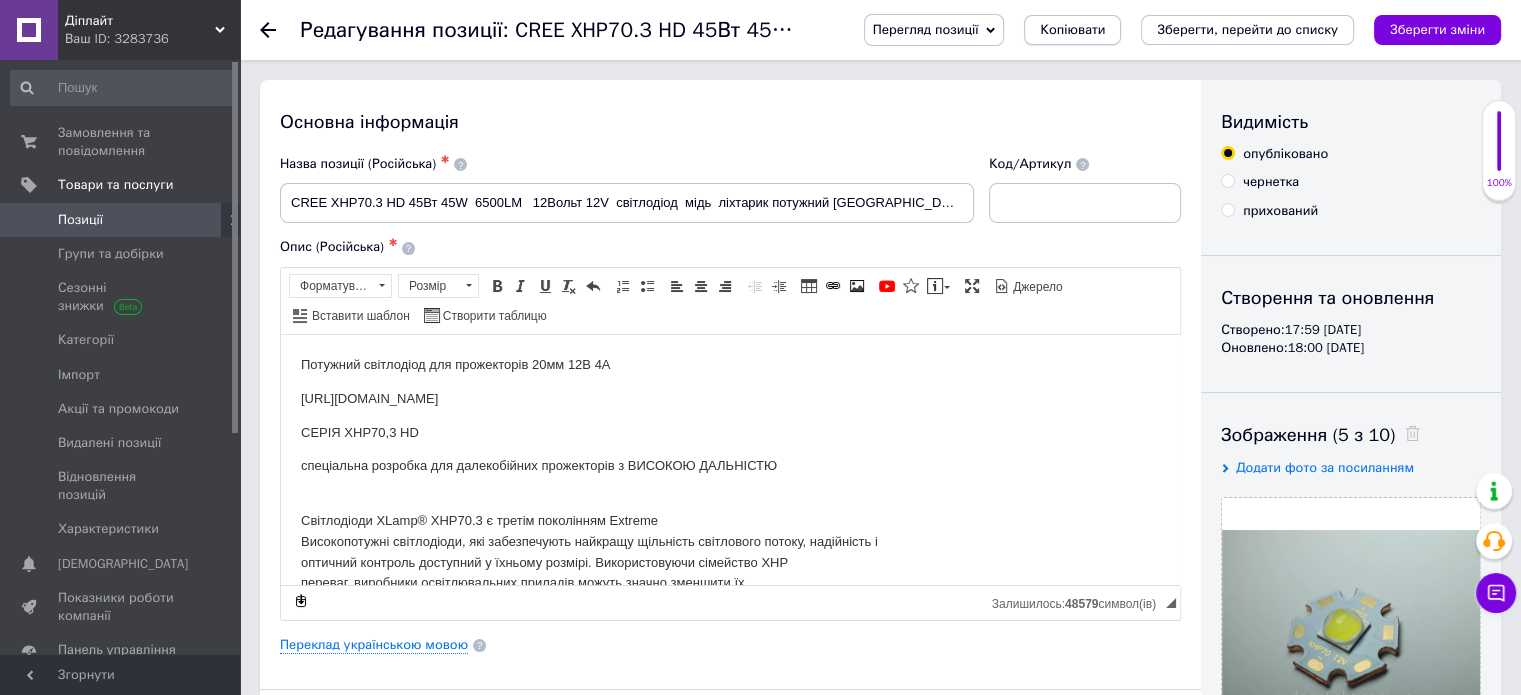 scroll, scrollTop: 0, scrollLeft: 0, axis: both 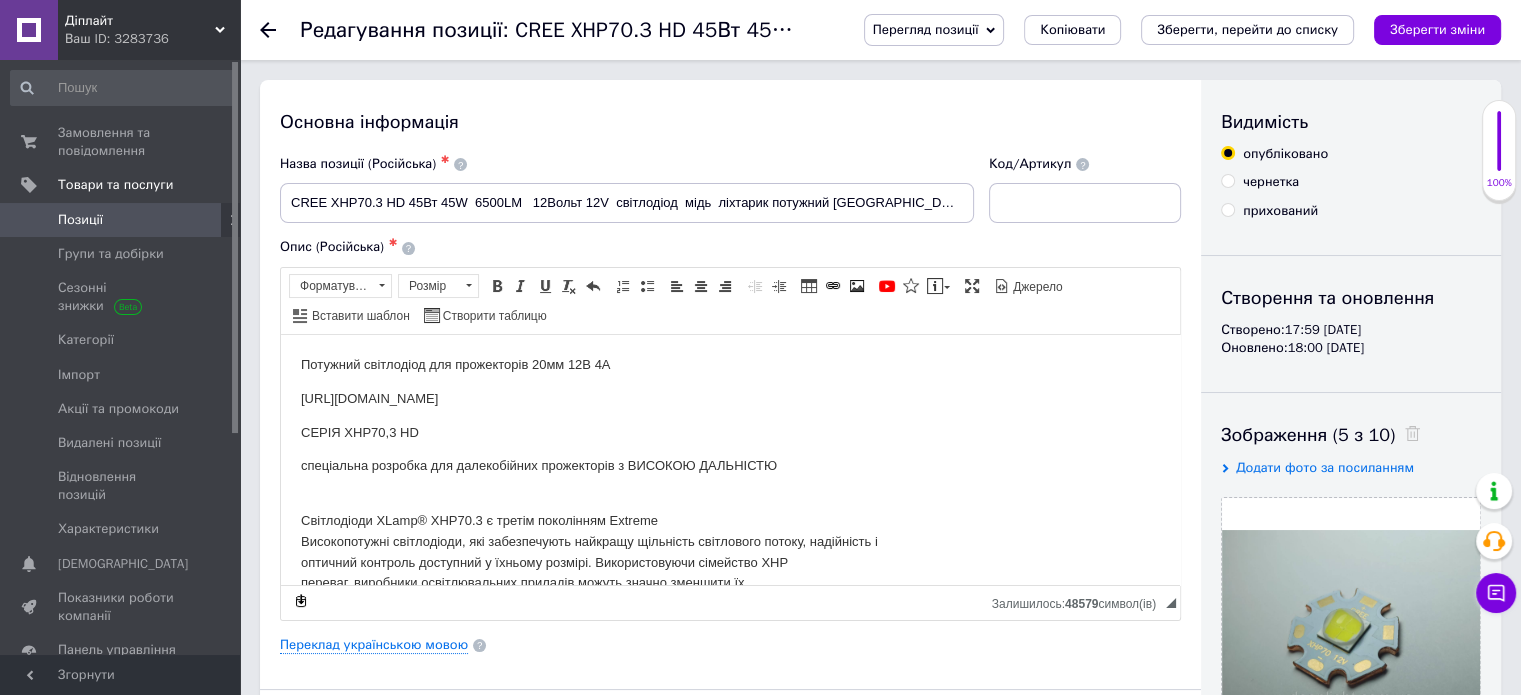 click on "Перегляд позиції" at bounding box center [934, 30] 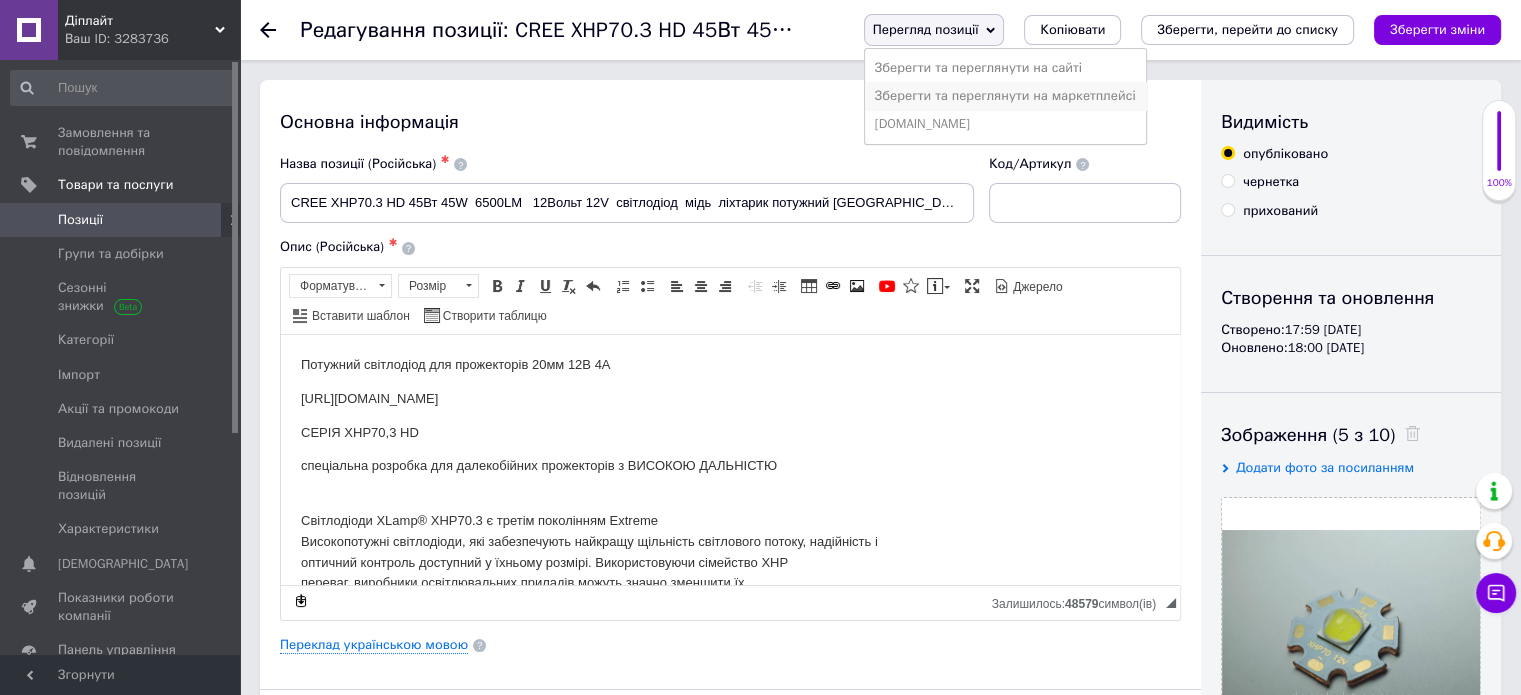 click on "Зберегти та переглянути на маркетплейсі" at bounding box center (1005, 96) 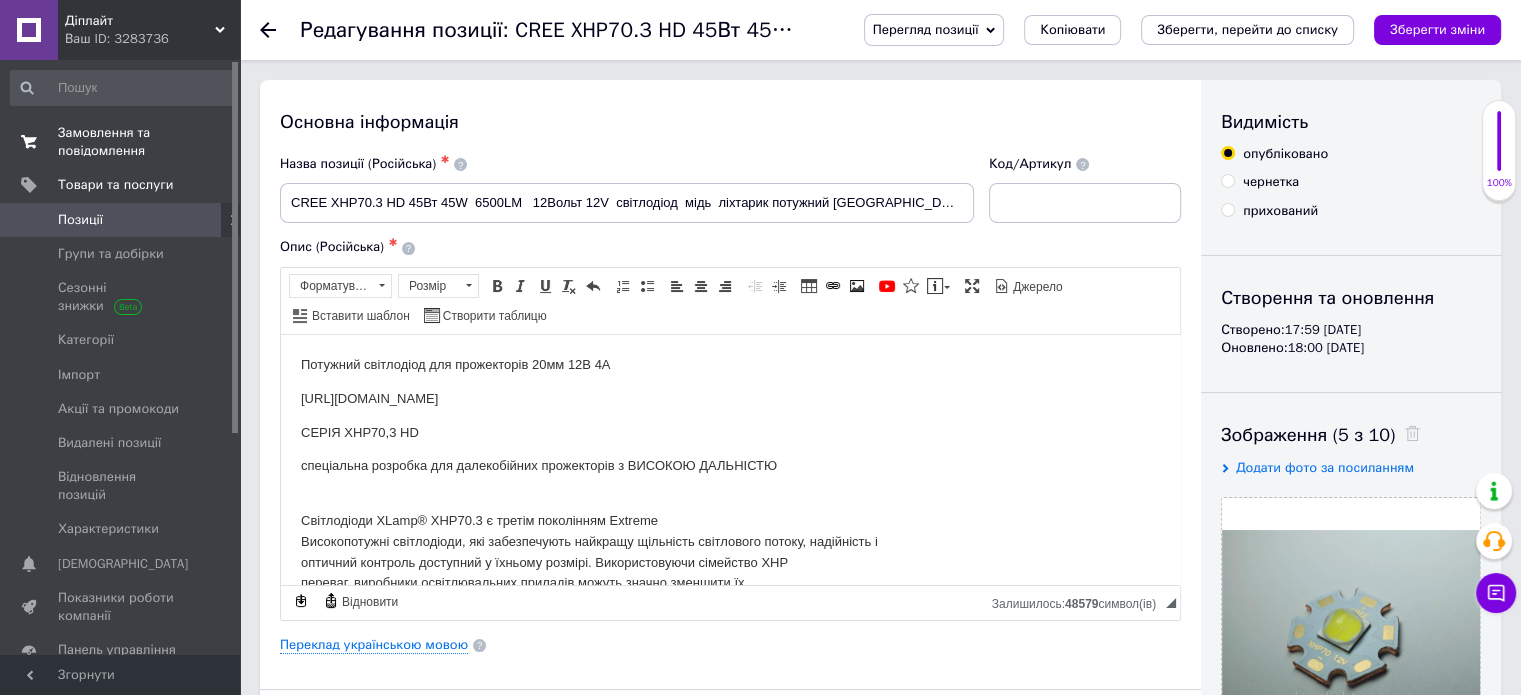 click on "Замовлення та повідомлення" at bounding box center [121, 142] 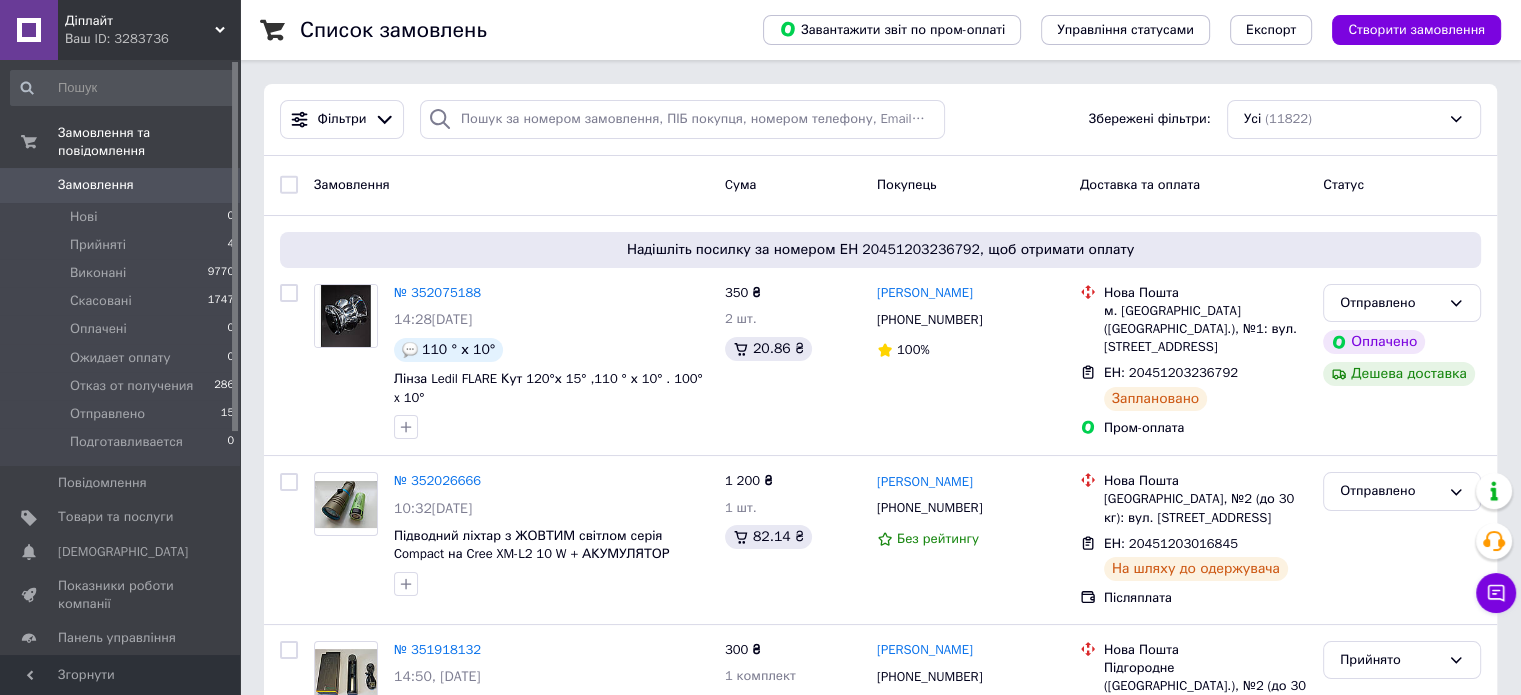 click on "Замовлення" at bounding box center (96, 185) 